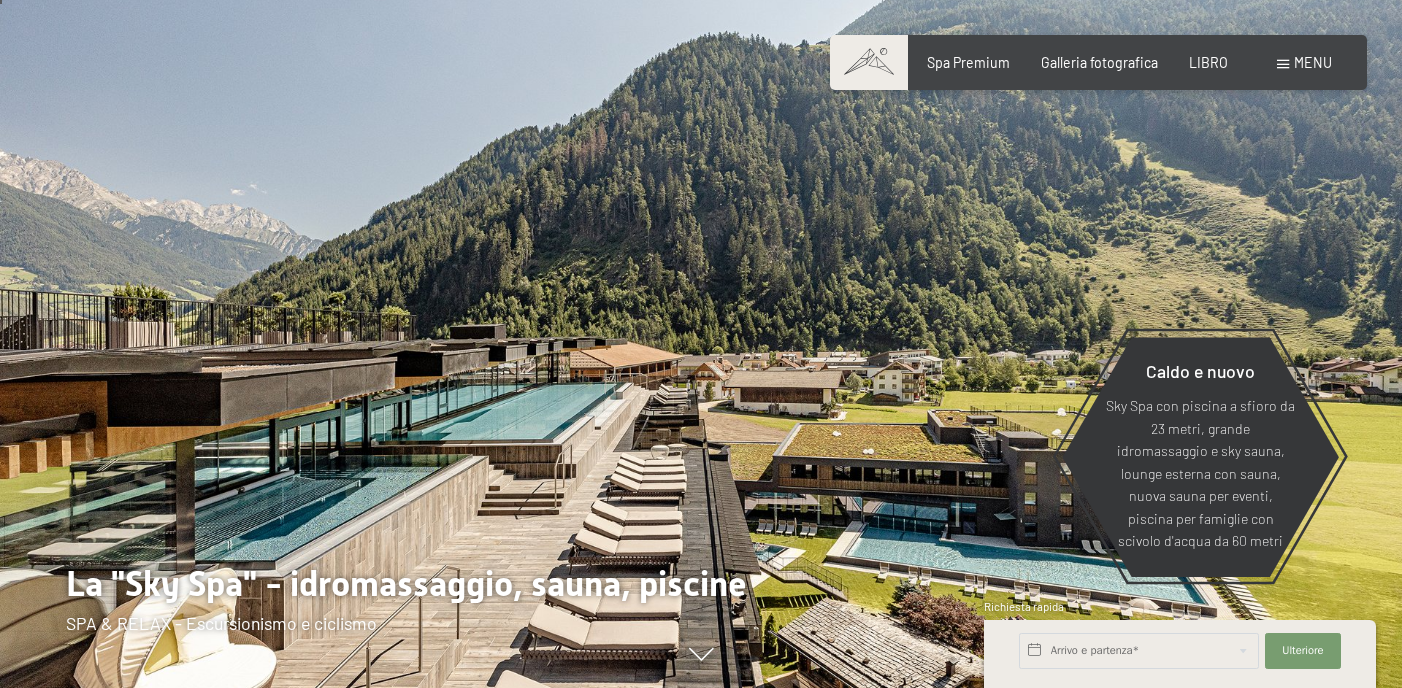 scroll, scrollTop: 12, scrollLeft: 0, axis: vertical 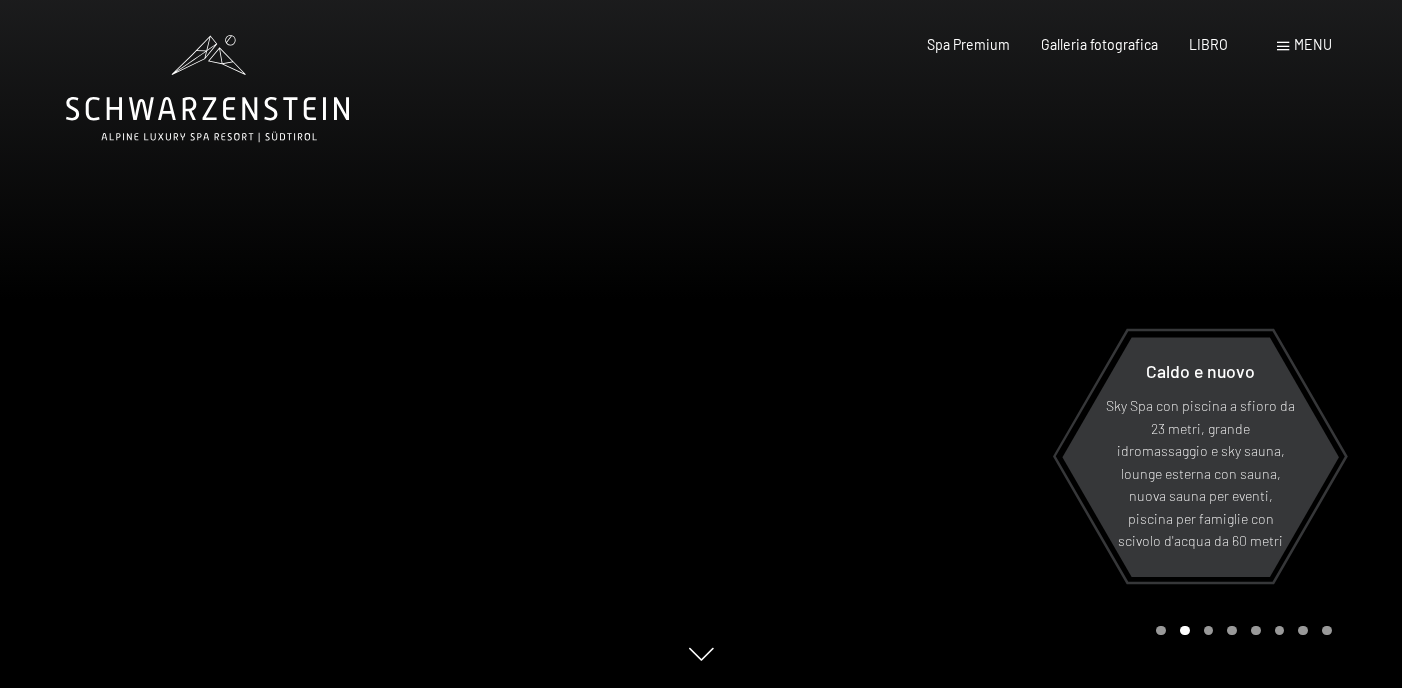 click on "menu" at bounding box center (1313, 44) 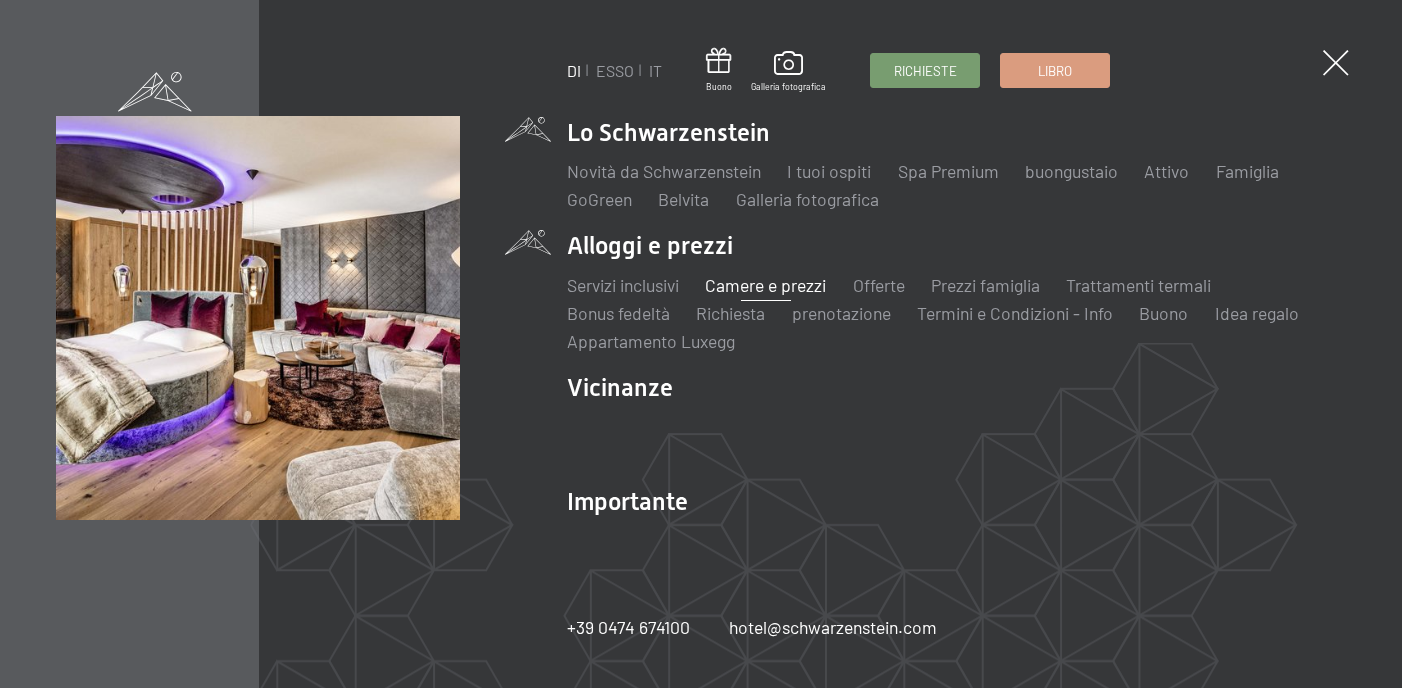 click on "Camere e prezzi" at bounding box center [765, 285] 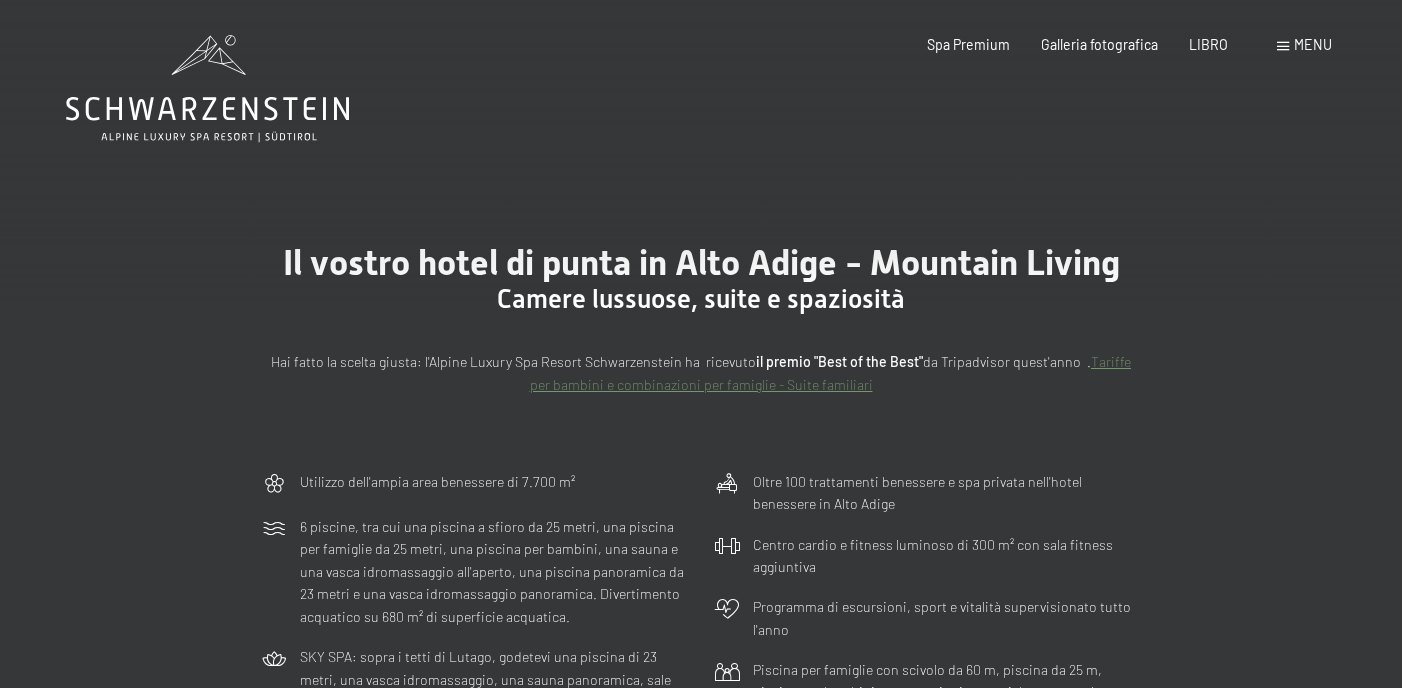 scroll, scrollTop: 0, scrollLeft: 0, axis: both 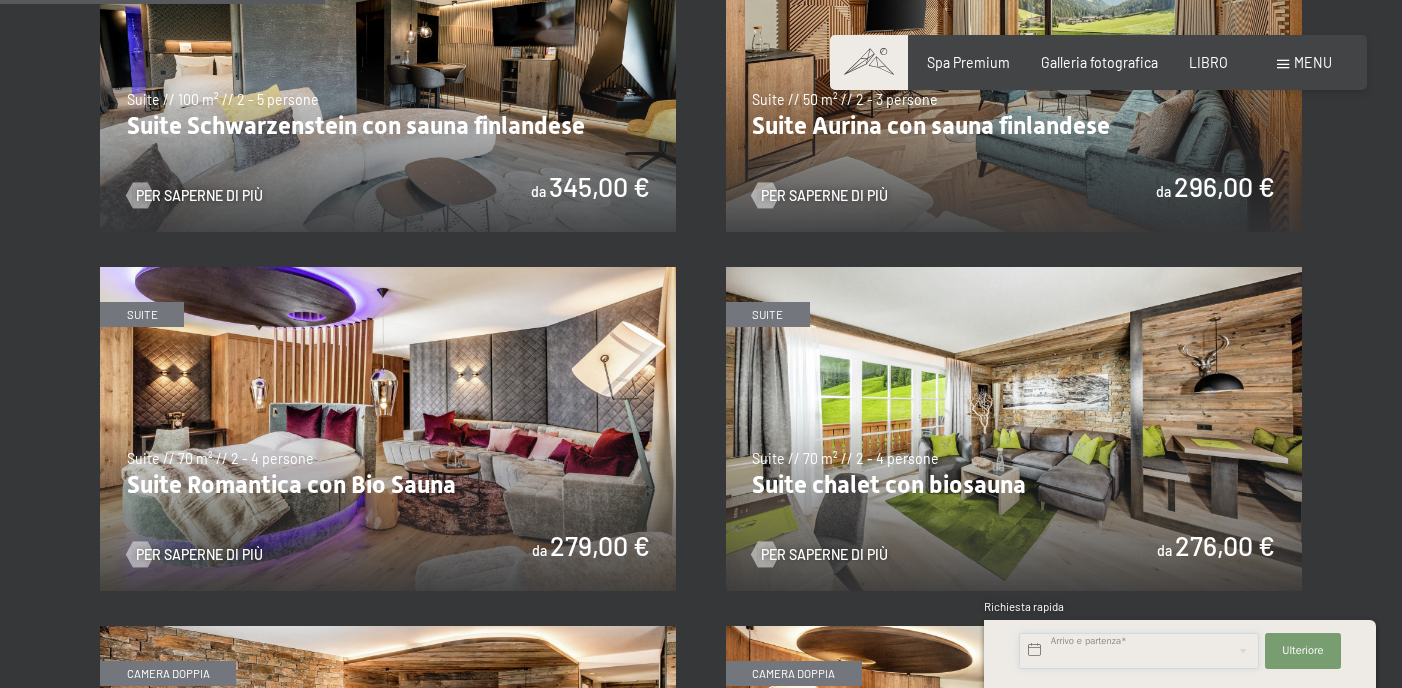 click at bounding box center [1139, 651] 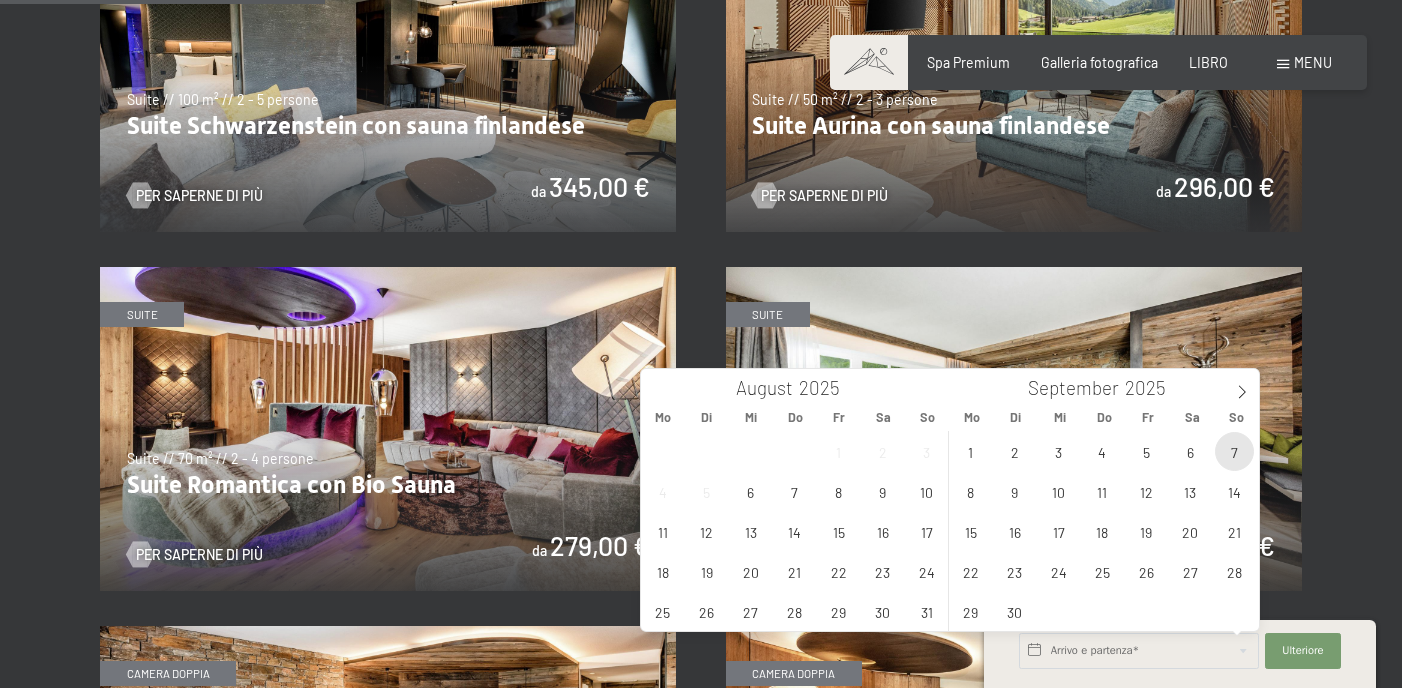 click on "7" at bounding box center (1234, 451) 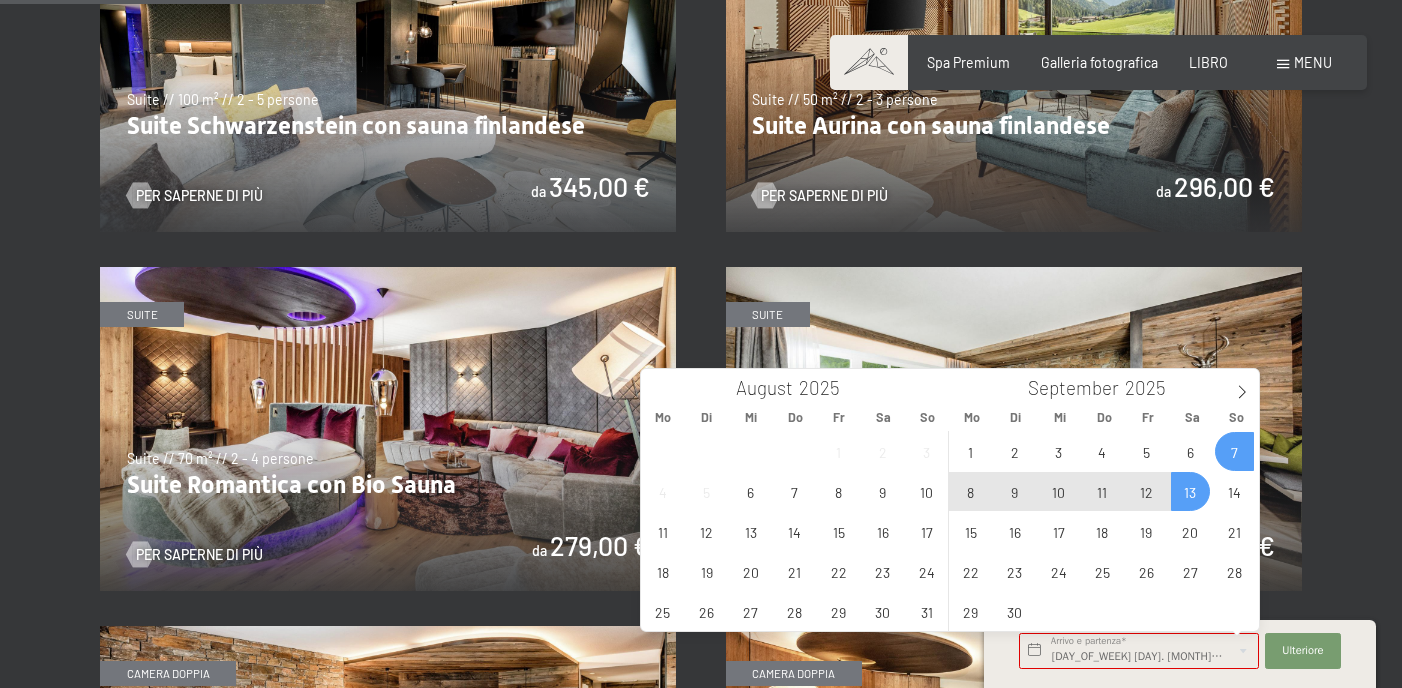 click on "13" at bounding box center [1190, 491] 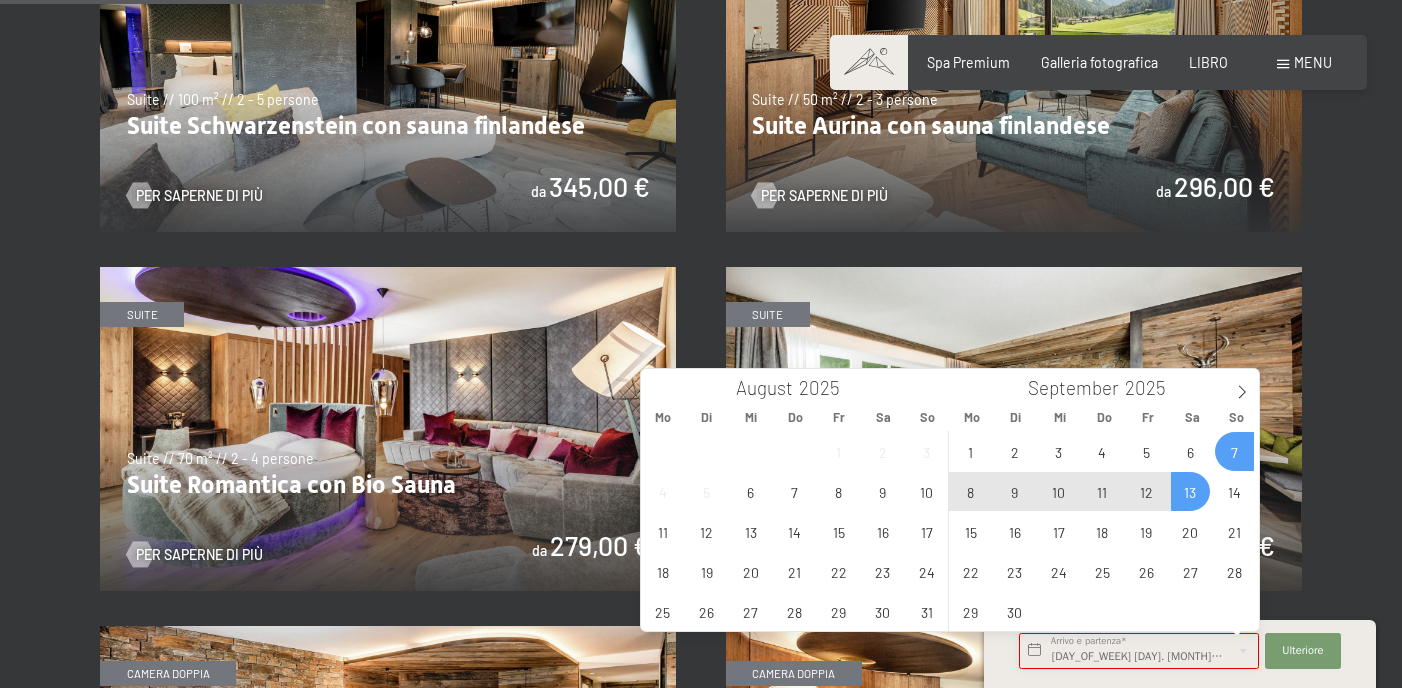 type on "So. 07.09.2025 - Sa. 13.09.2025" 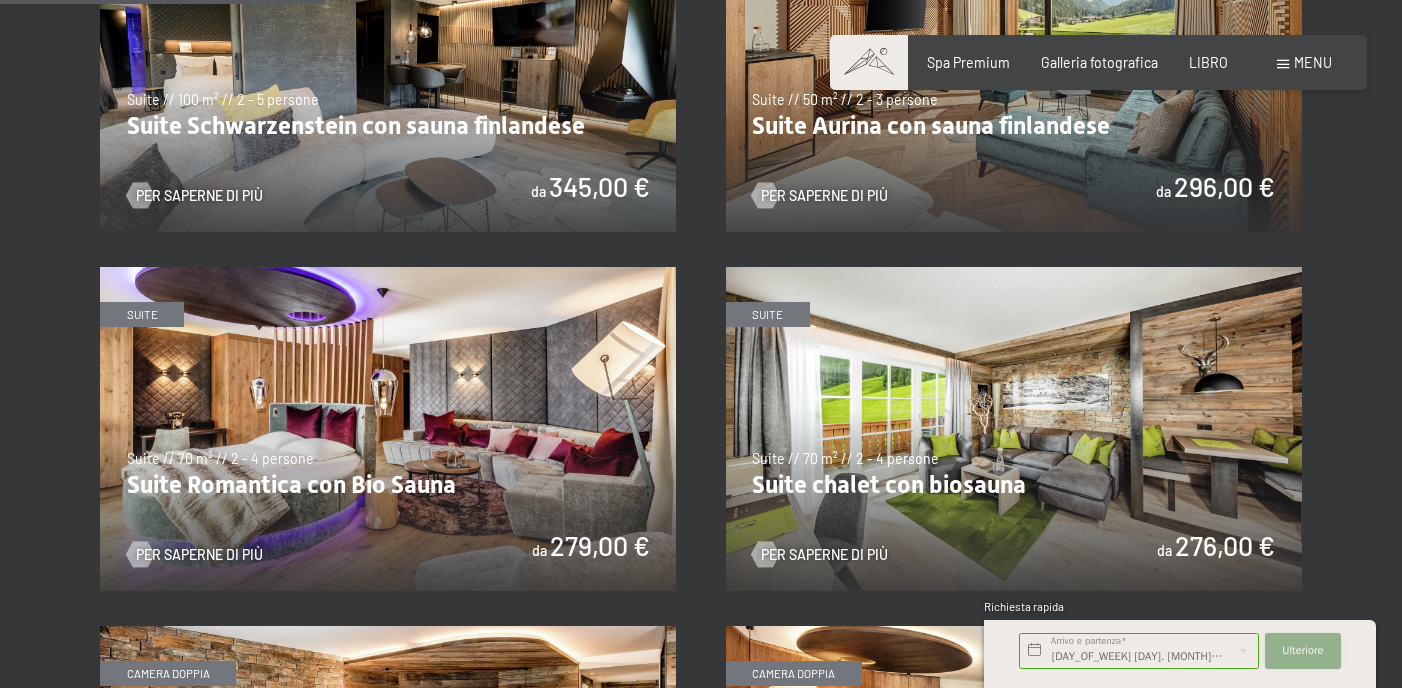 click on "Ulteriore" at bounding box center (1302, 650) 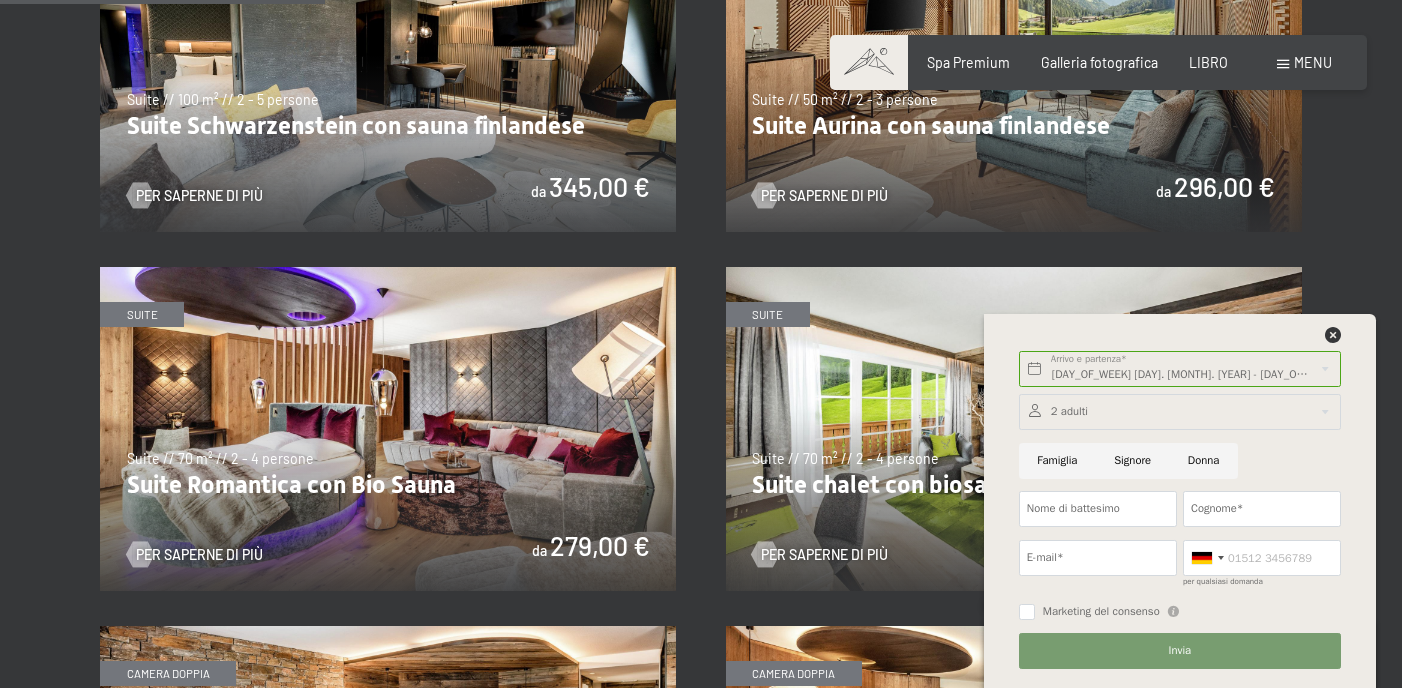 click on "Famiglia" at bounding box center [1057, 461] 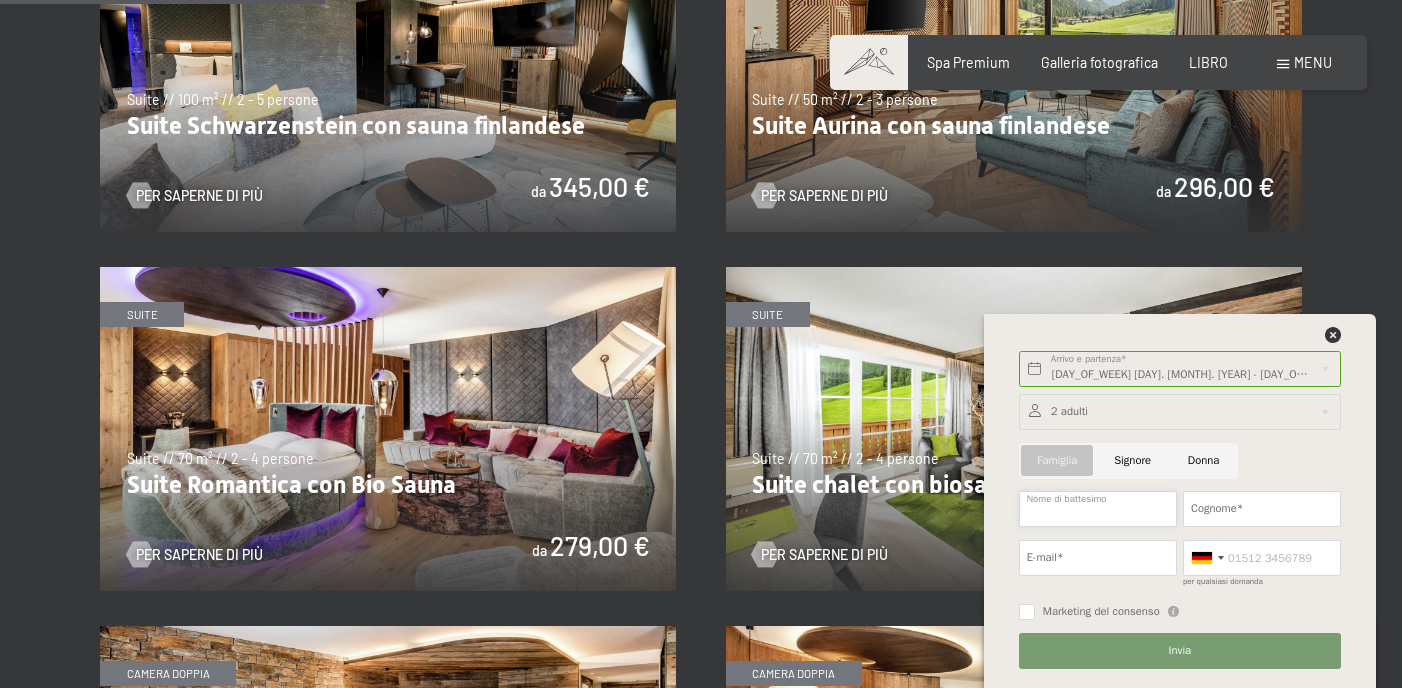 click on "Nome di battesimo" at bounding box center [1098, 509] 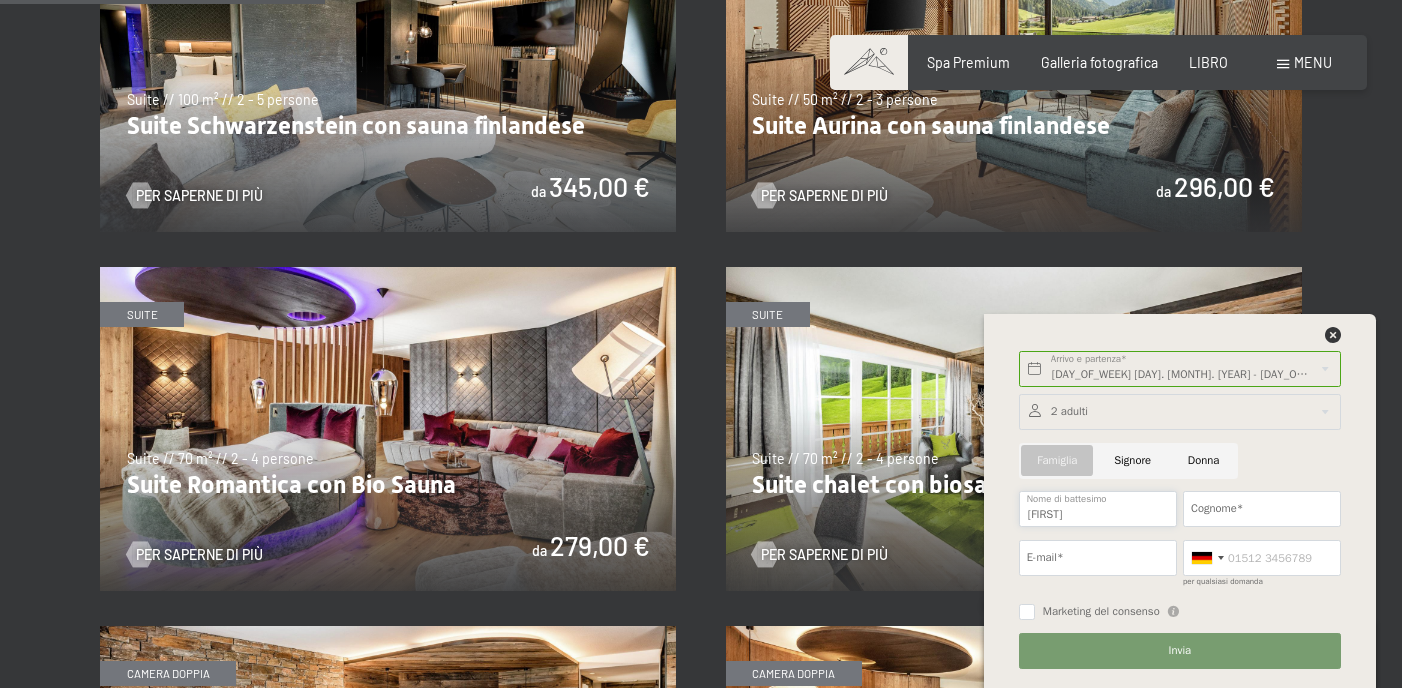 type on "Riccardo" 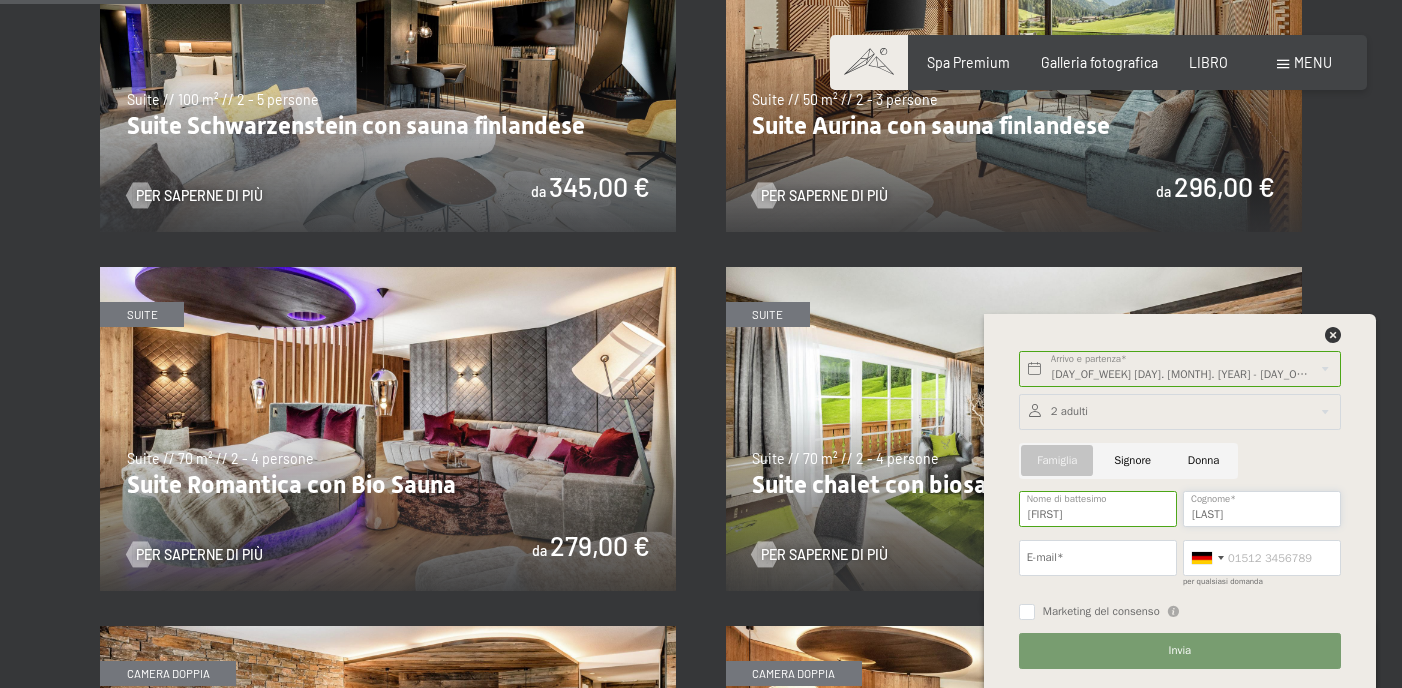 type on "Gentili" 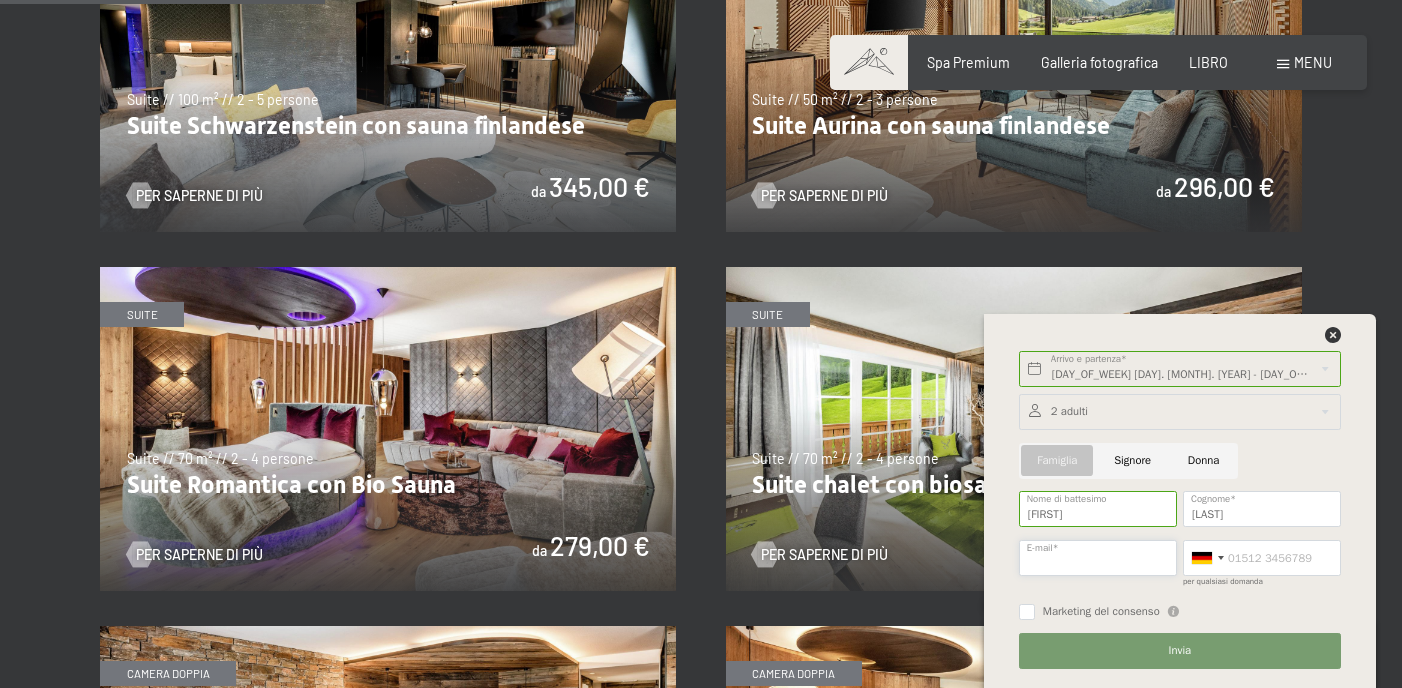 click on "E-mail*" at bounding box center (1098, 558) 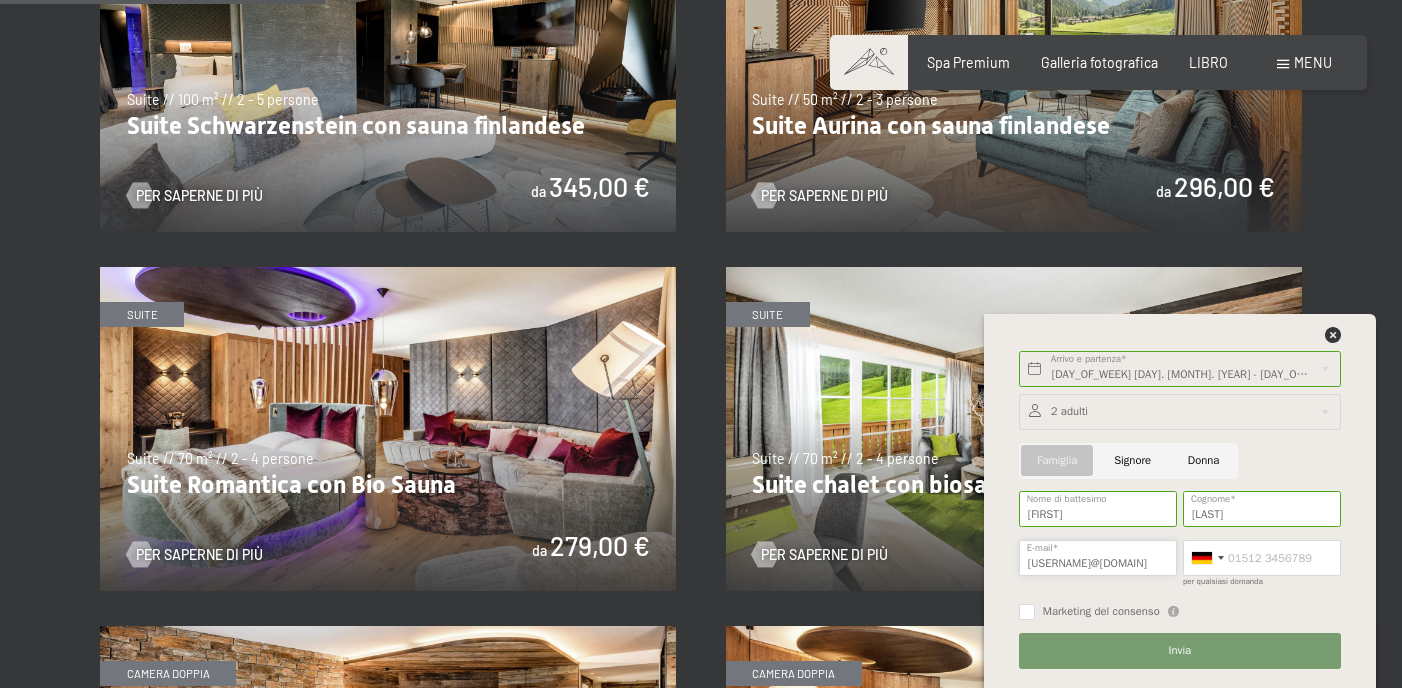 scroll, scrollTop: 0, scrollLeft: 4, axis: horizontal 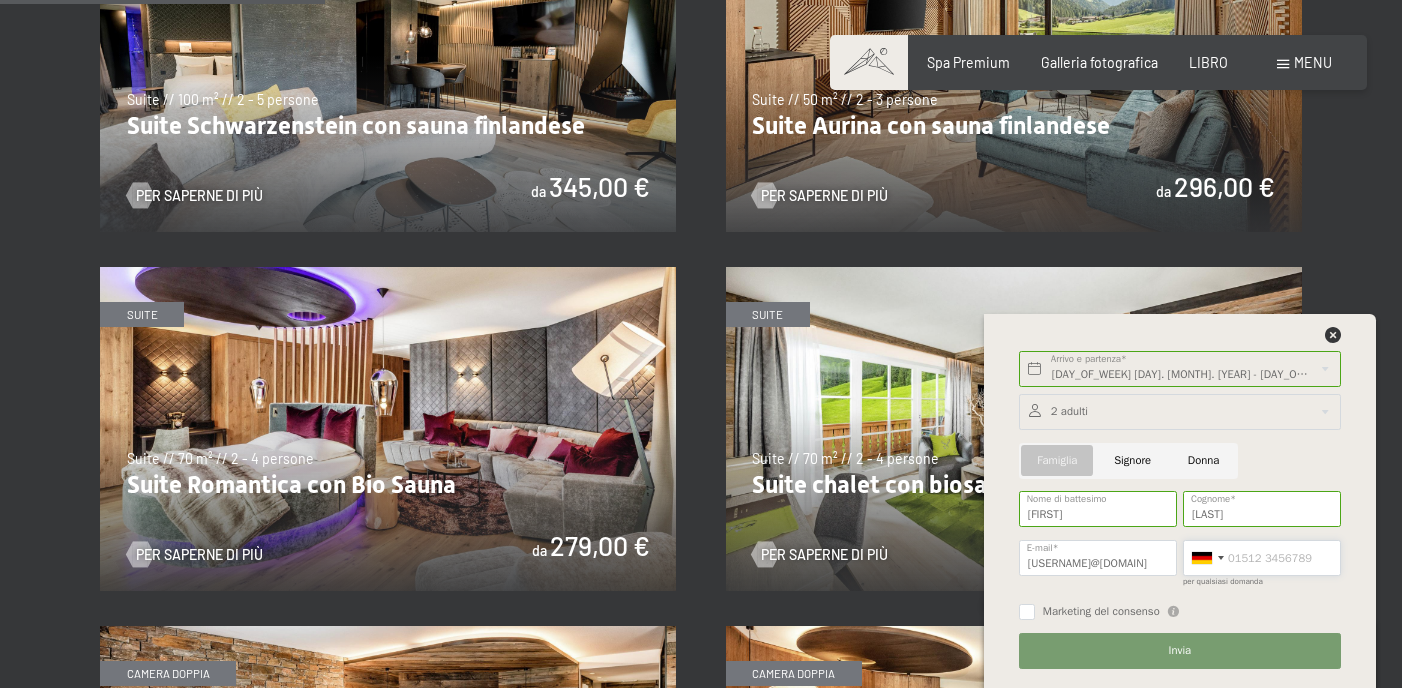click on "per qualsiasi domanda" at bounding box center [1262, 558] 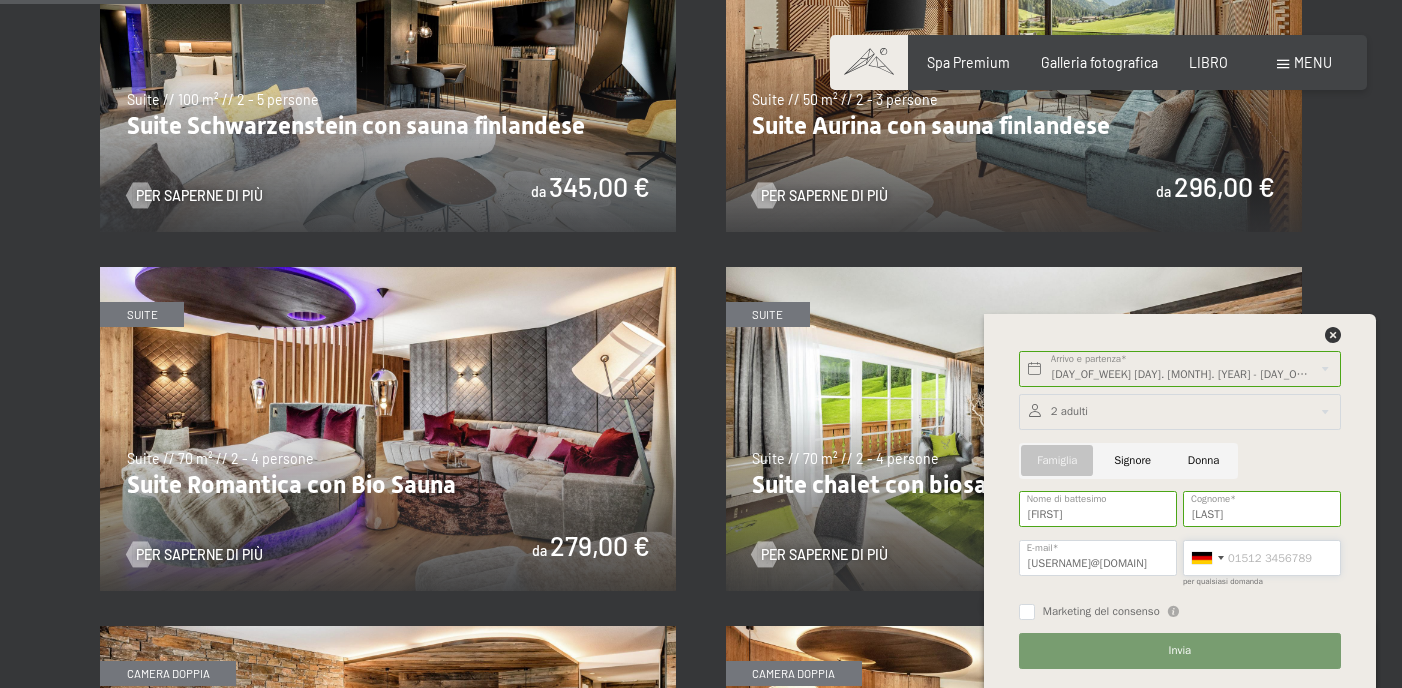 scroll, scrollTop: 0, scrollLeft: 0, axis: both 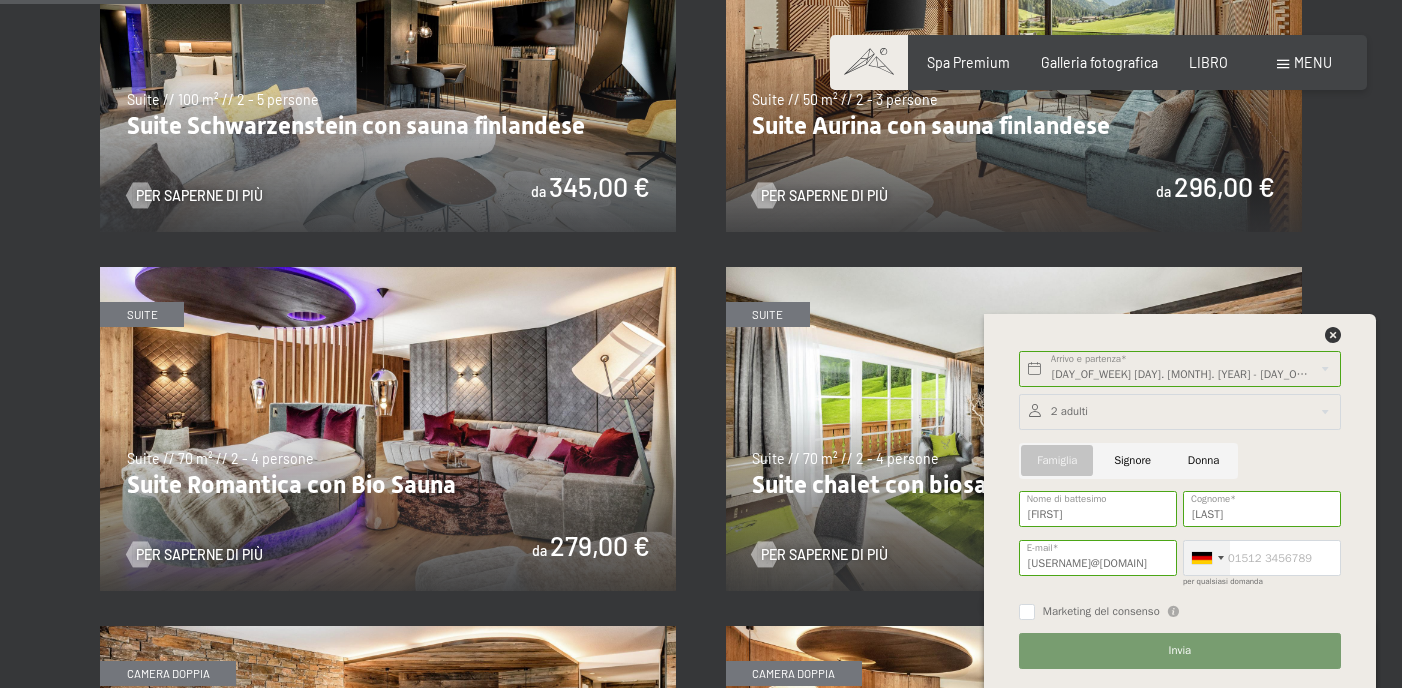 click at bounding box center [1207, 558] 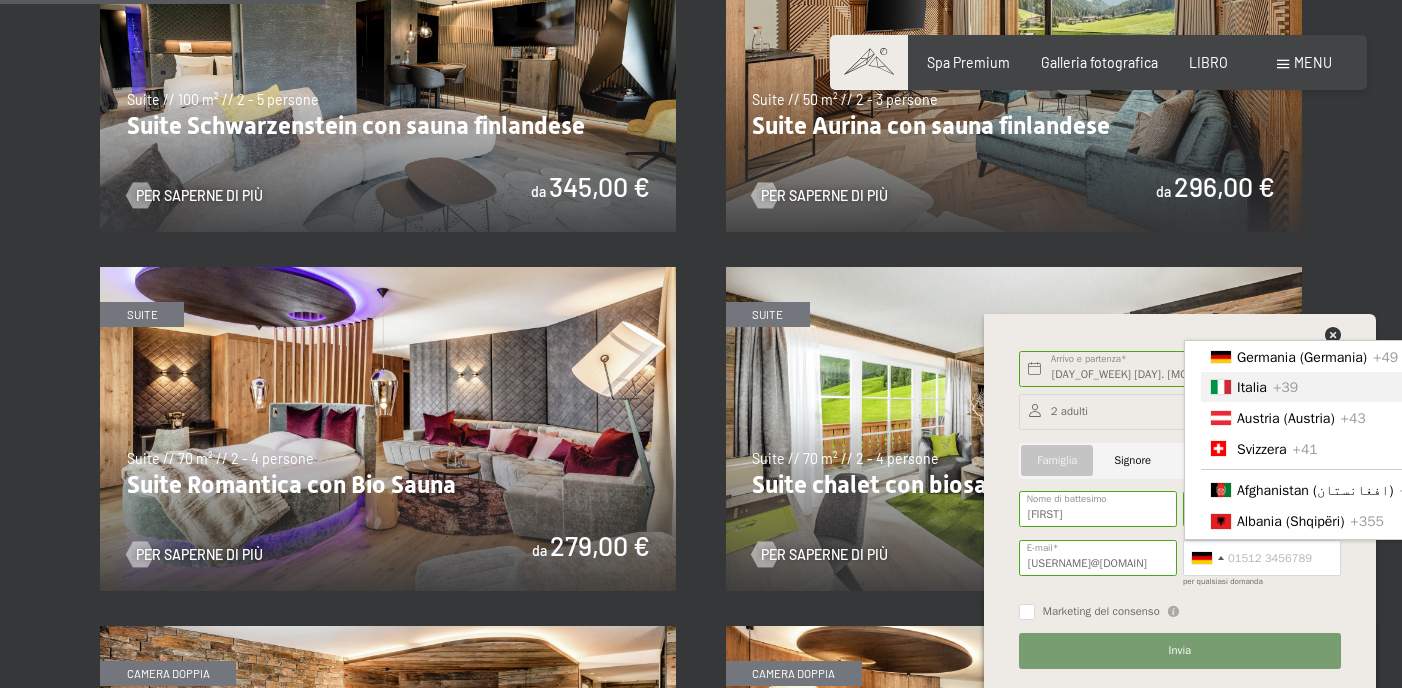 click on "Italia" at bounding box center [1252, 387] 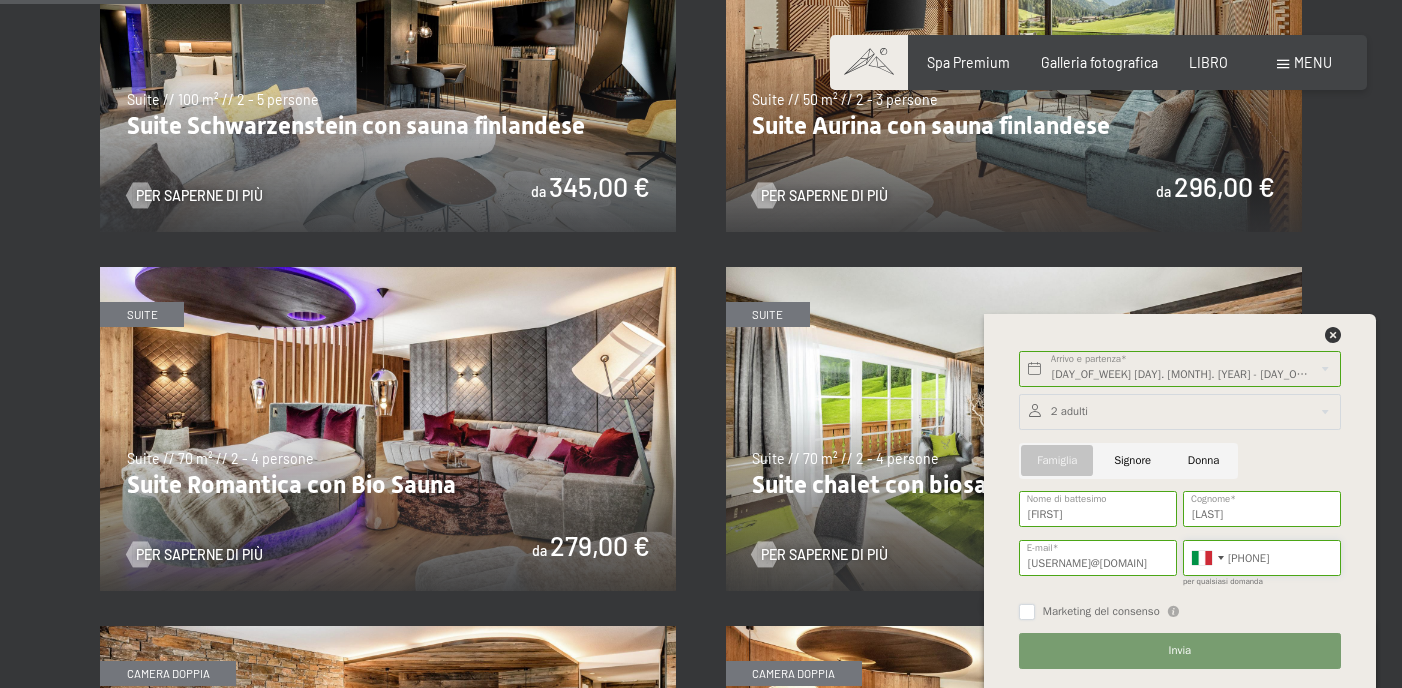 type on "3922577512" 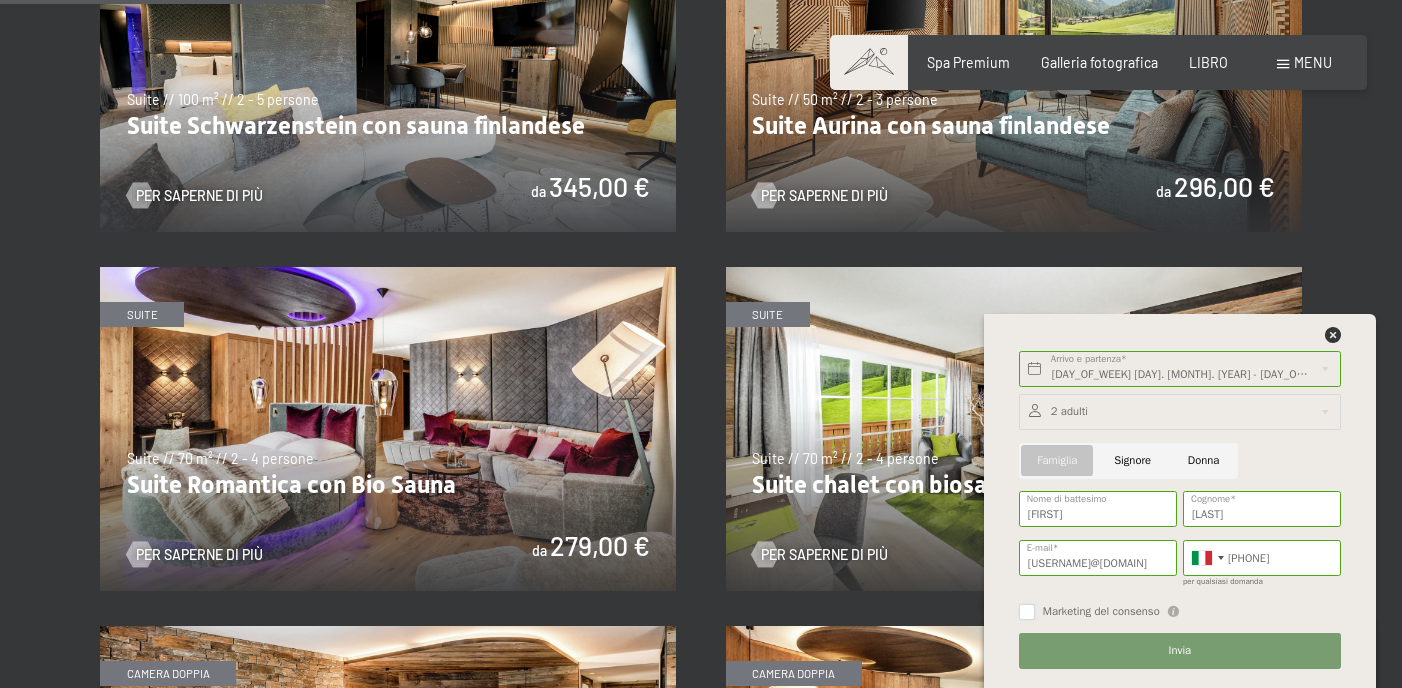 click on "Marketing del consenso" at bounding box center (1027, 612) 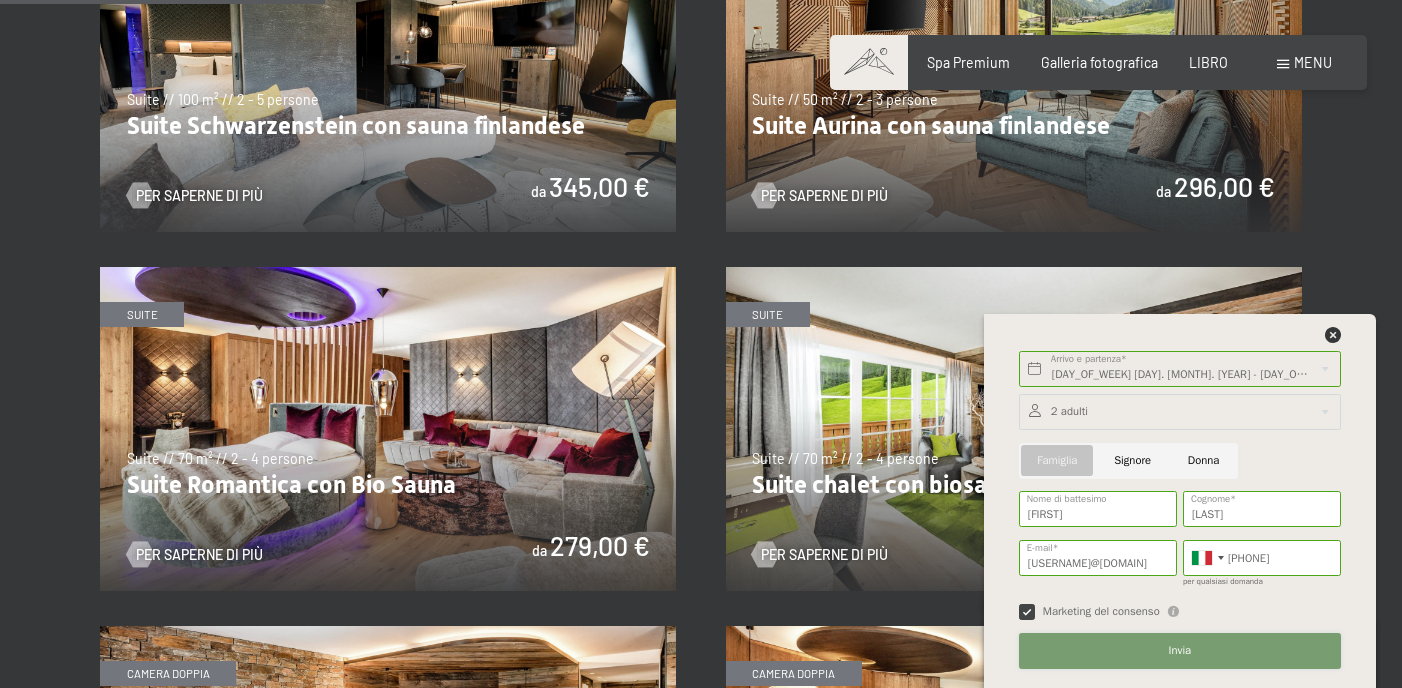 click on "Invia" at bounding box center [1180, 650] 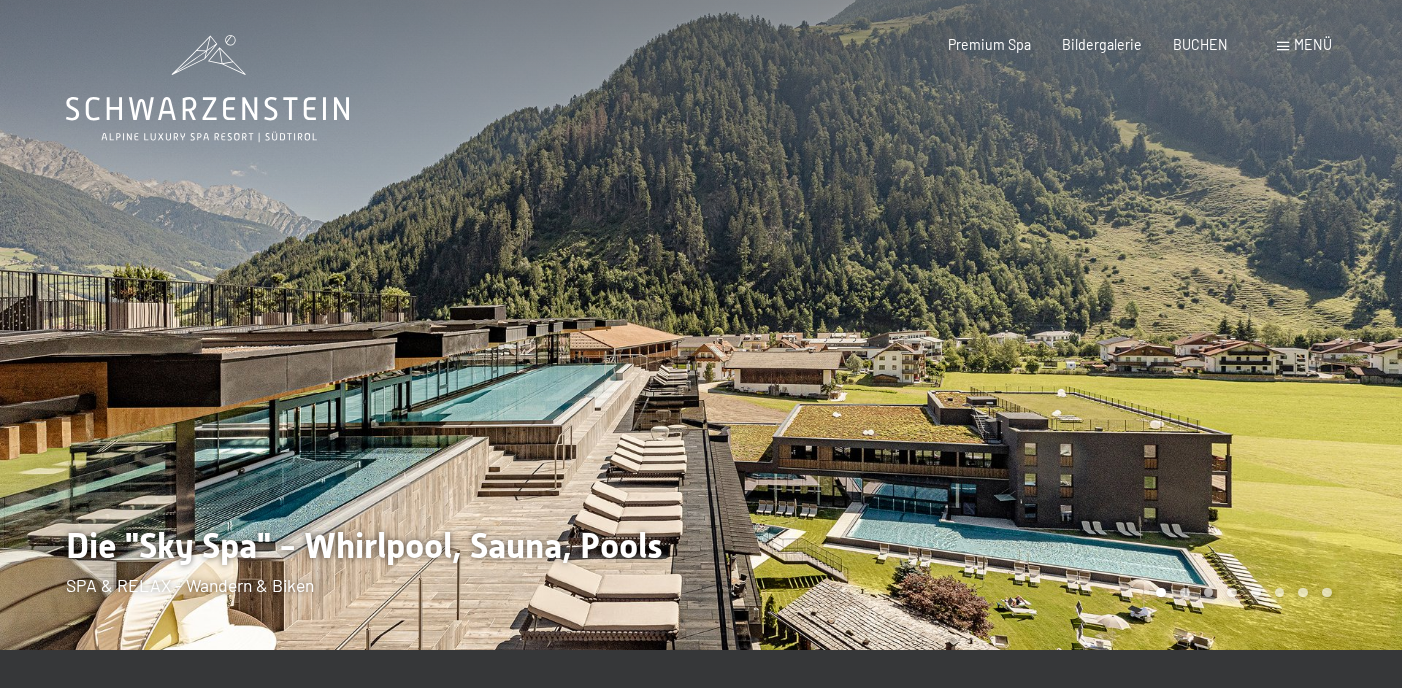 scroll, scrollTop: 0, scrollLeft: 0, axis: both 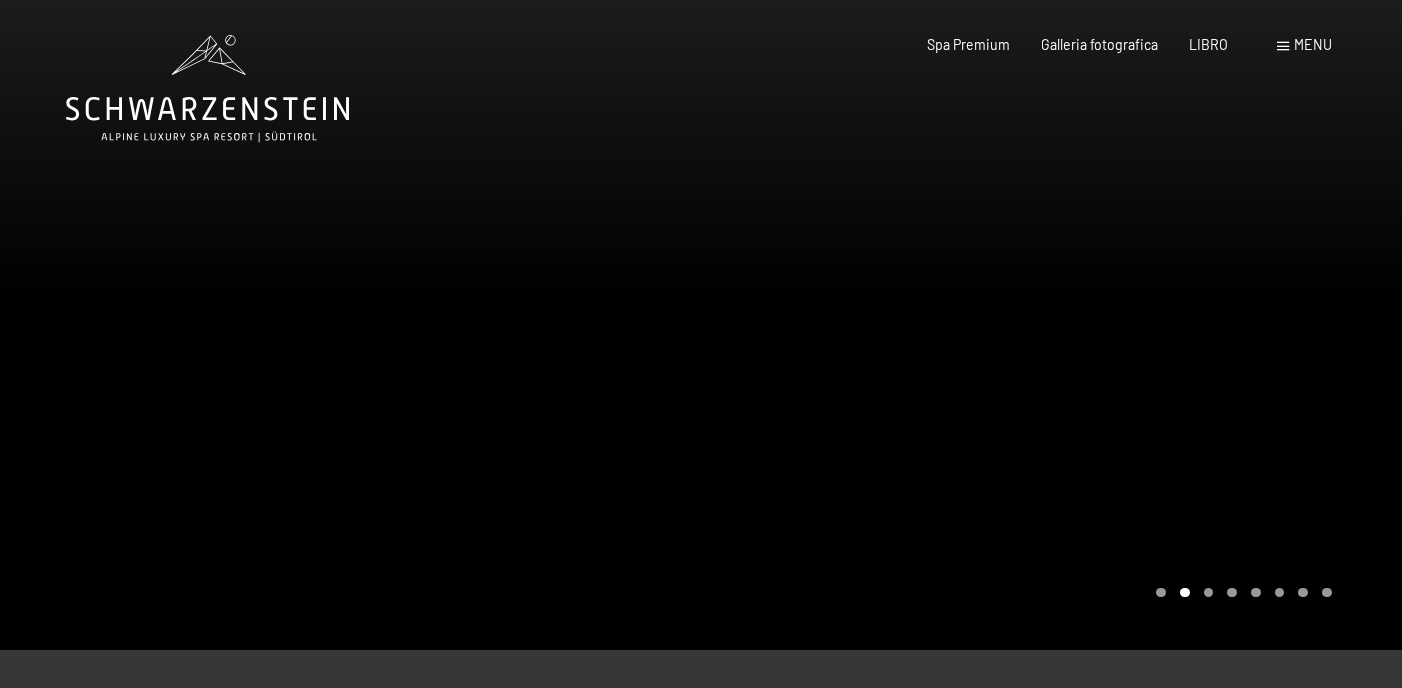 click on "Libro           Richieste                                     Spa Premium           Galleria fotografica           LIBRO           menu                                                                   DI       ESSO       IT               Buono             Galleria fotografica               Richieste           Libro                   DI       ESSO       IT                     Lo Schwarzenstein         Novità da Schwarzenstein       I tuoi ospiti       Spa Premium       buongustaio       Attivo       Programma settimanale       Immagini           Famiglia       GoGreen       Belvita       Galleria fotografica                   Alloggi e prezzi         Servizi inclusivi       Camere e prezzi       lista           Offerte       lista           Prezzi famiglia       Trattamenti termali       Bonus fedeltà       Richiesta       prenotazione       Termini e Condizioni - Info       Buono       Idea regalo       Appartamento Luxegg                   Vicinanze" at bounding box center [1098, 45] 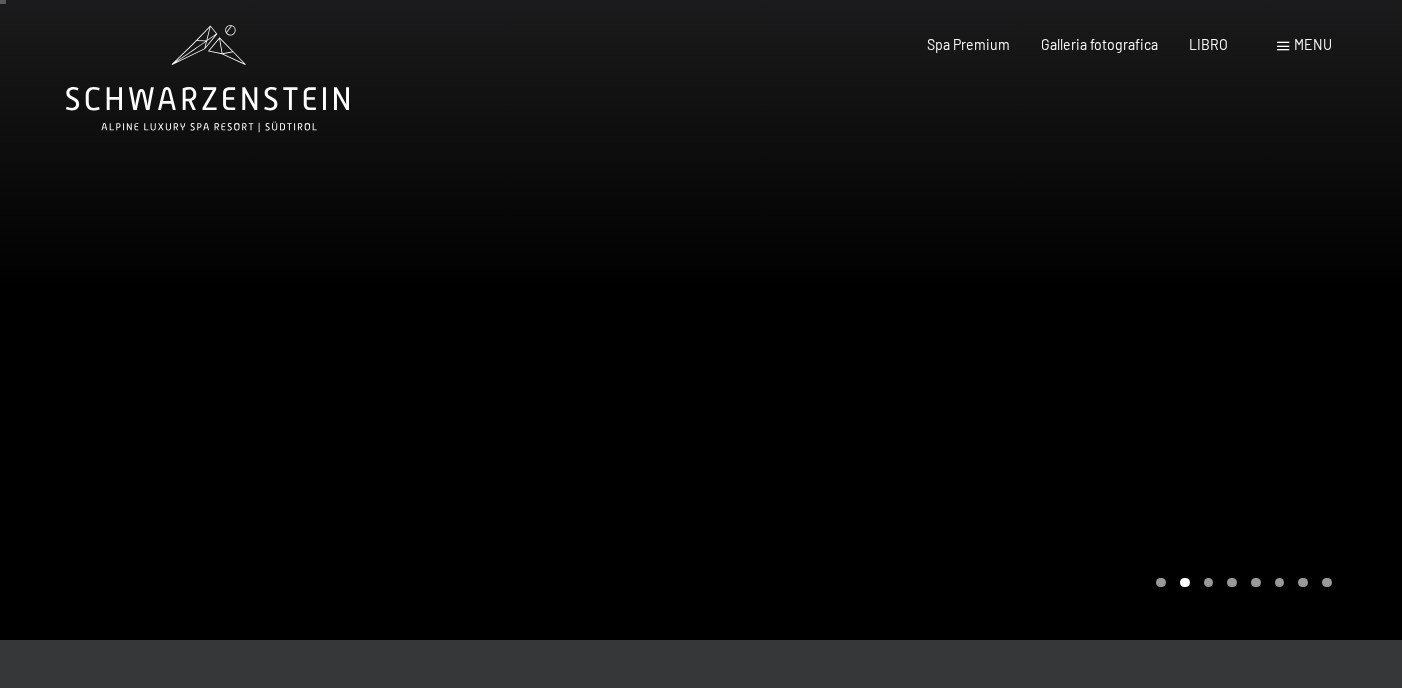 scroll, scrollTop: 12, scrollLeft: 0, axis: vertical 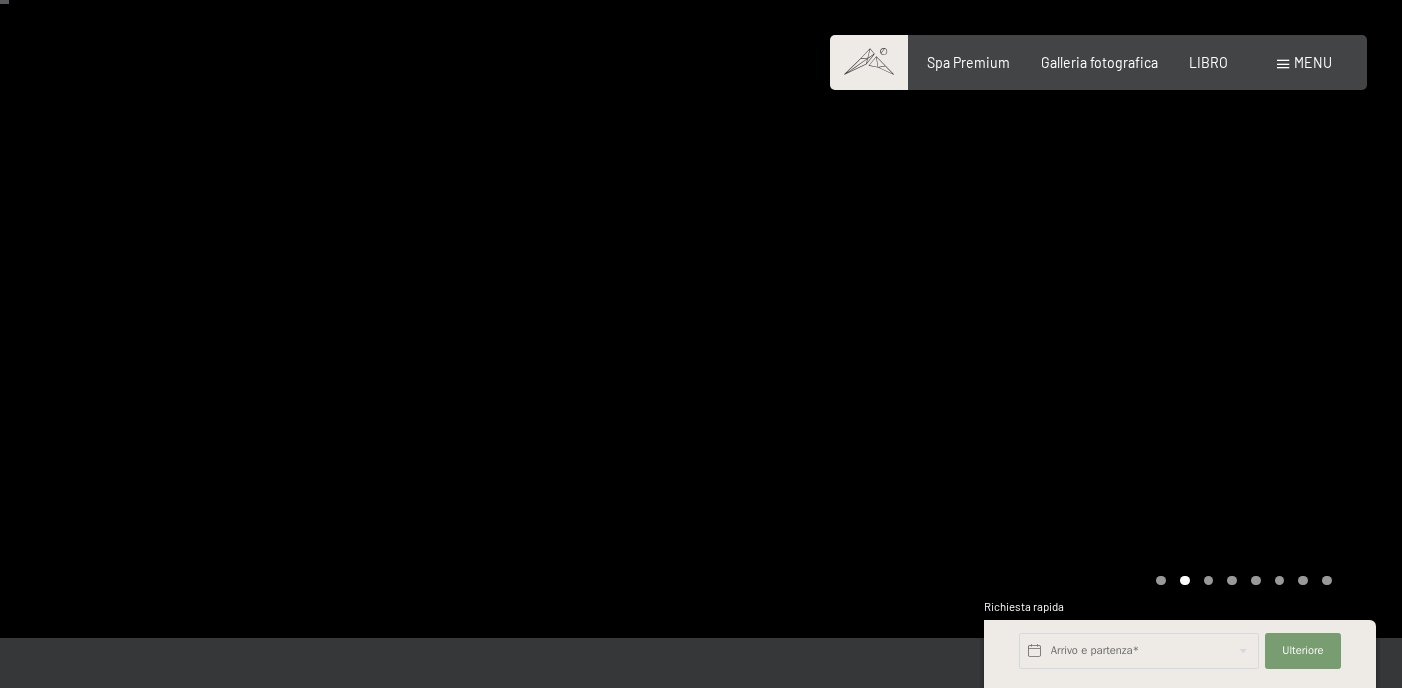 click on "menu" at bounding box center [1304, 63] 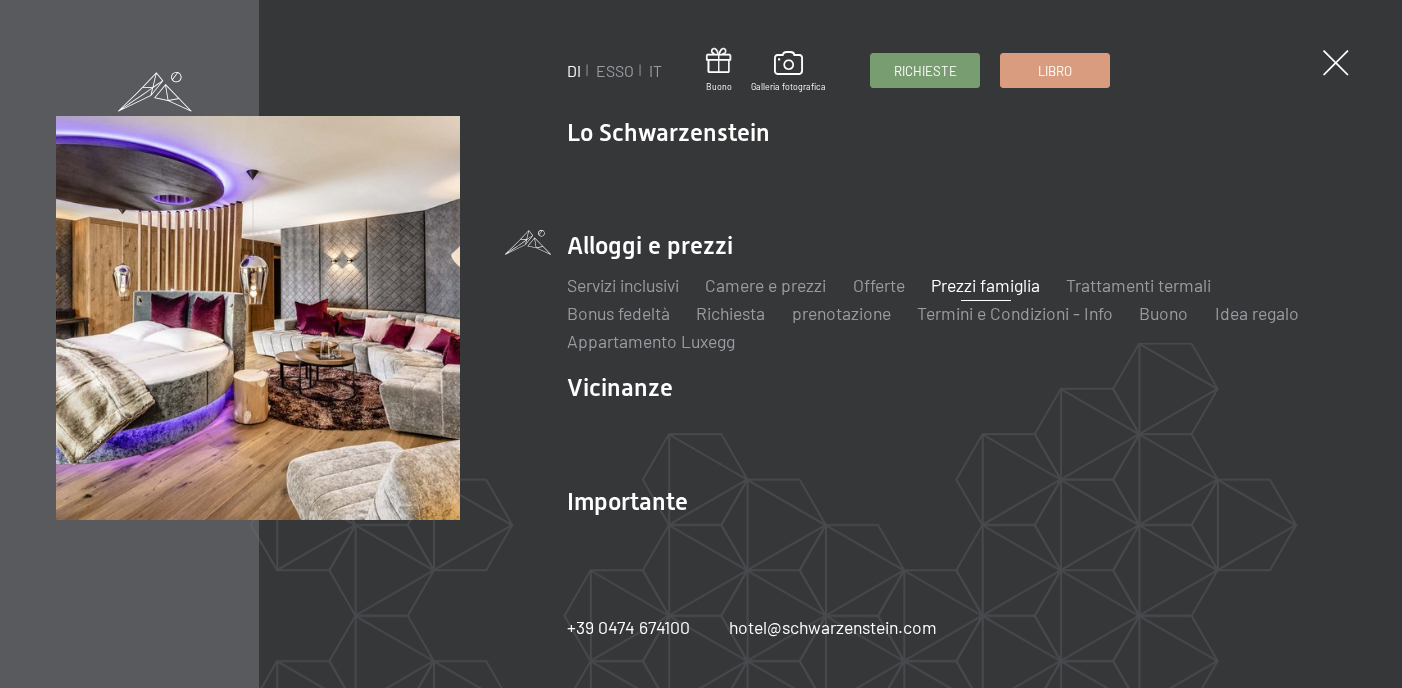 click on "Prezzi famiglia" at bounding box center [985, 285] 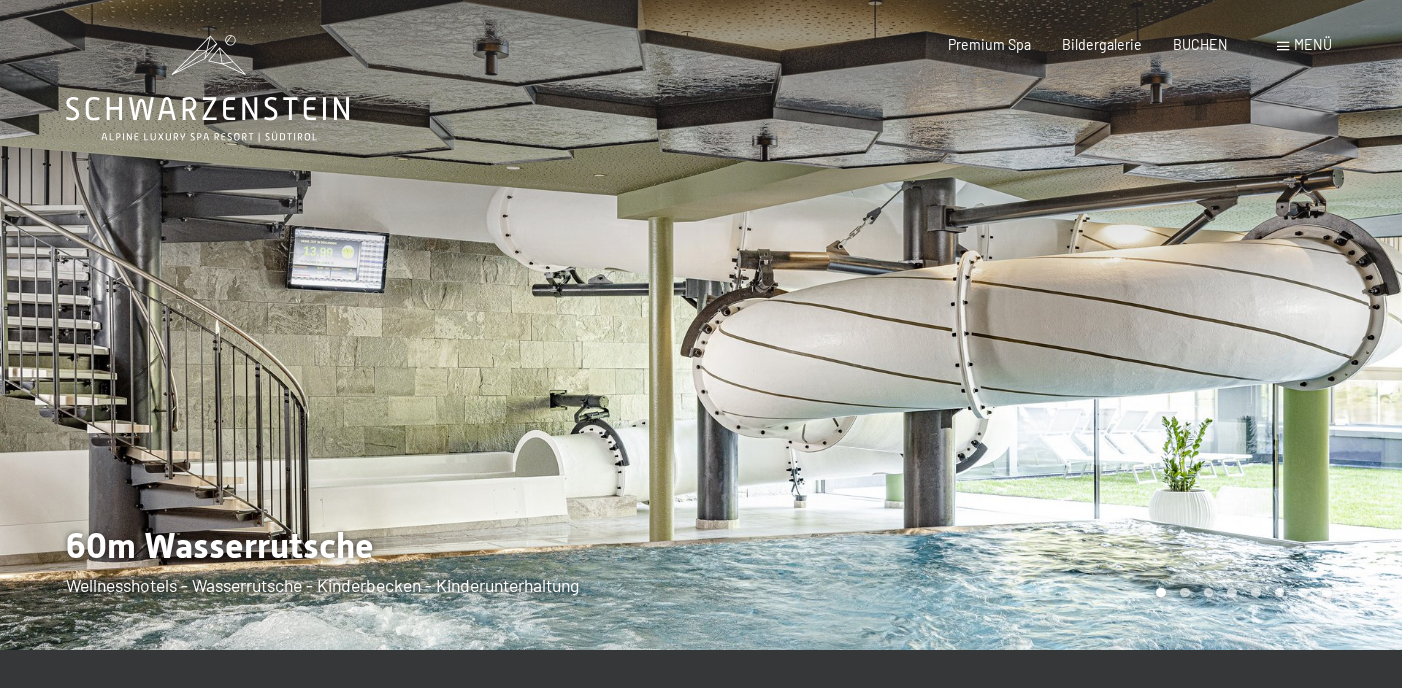 scroll, scrollTop: 0, scrollLeft: 0, axis: both 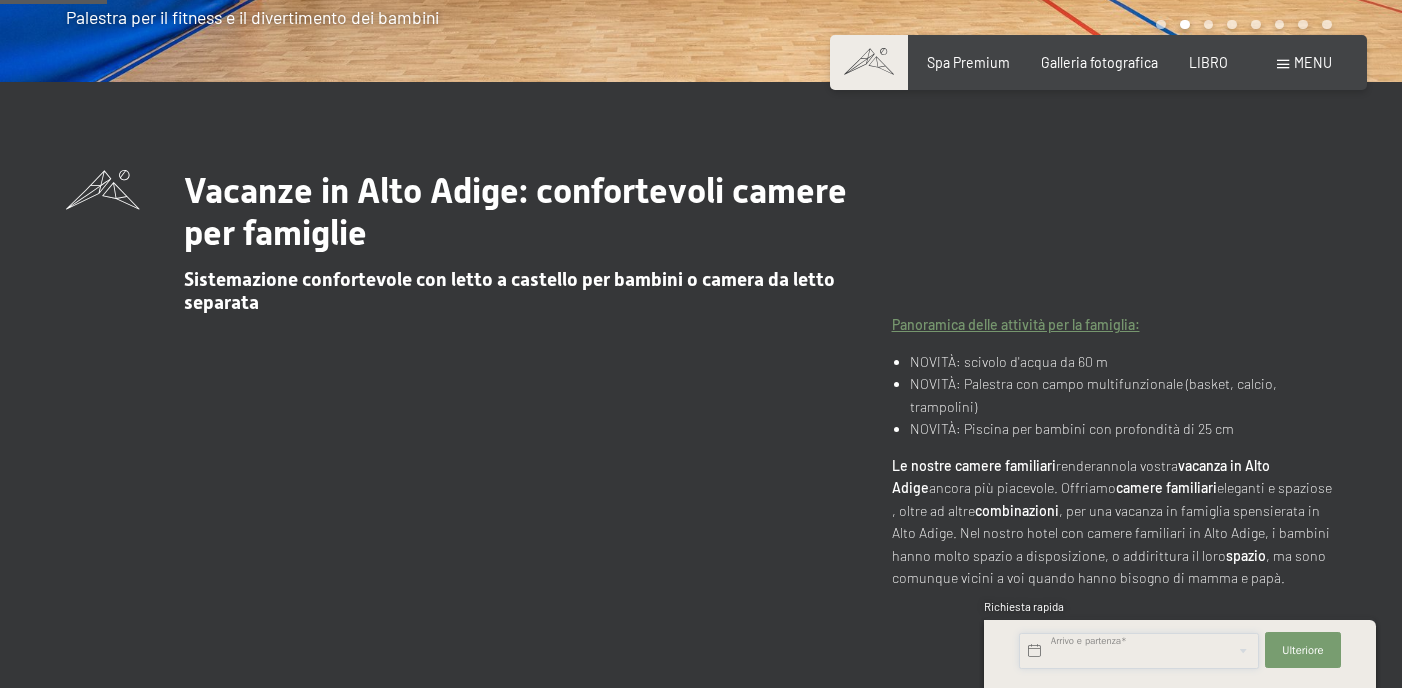 click at bounding box center (1139, 651) 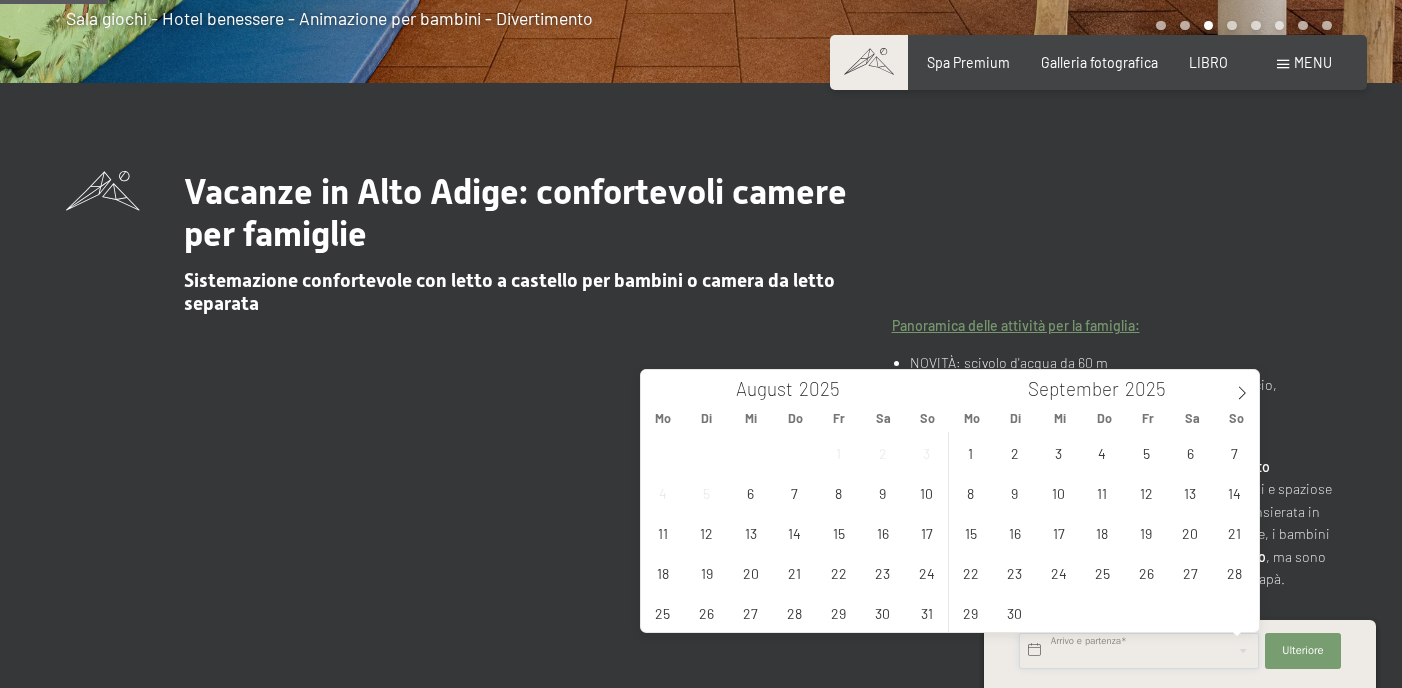 scroll, scrollTop: 568, scrollLeft: 0, axis: vertical 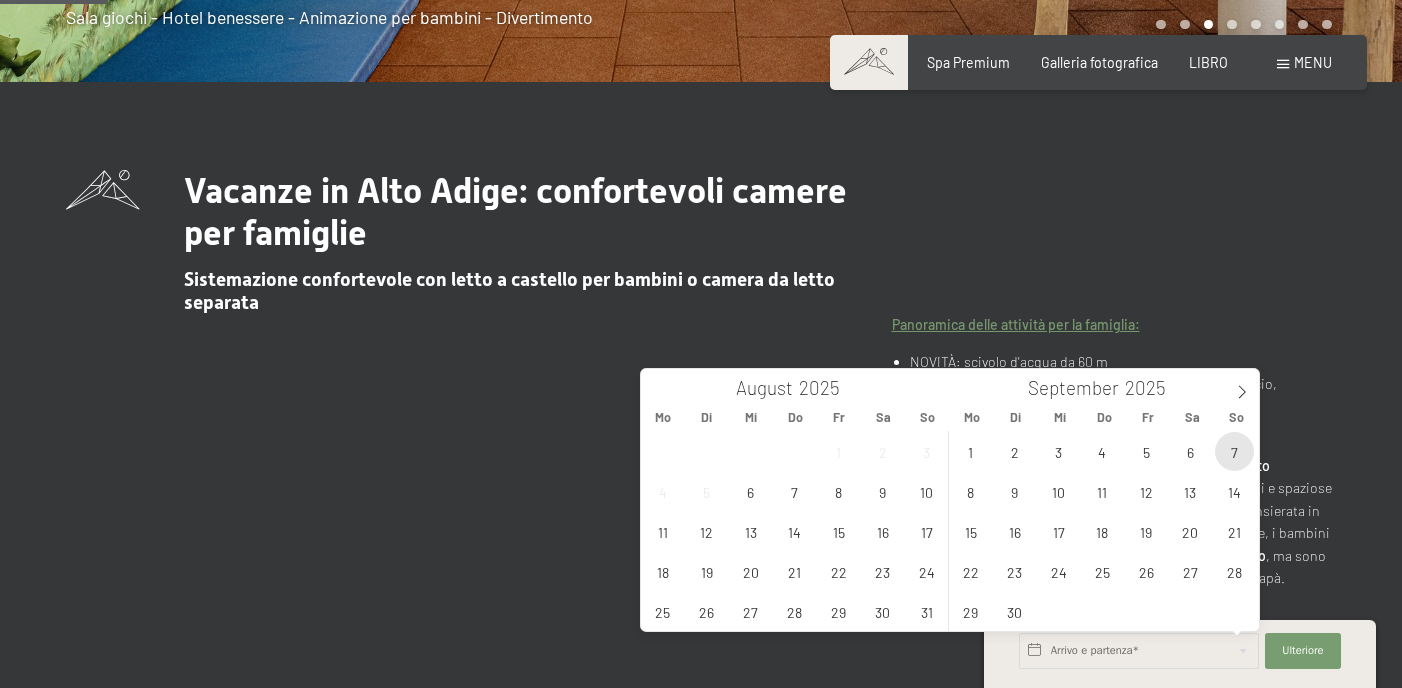 click on "7" at bounding box center (1234, 451) 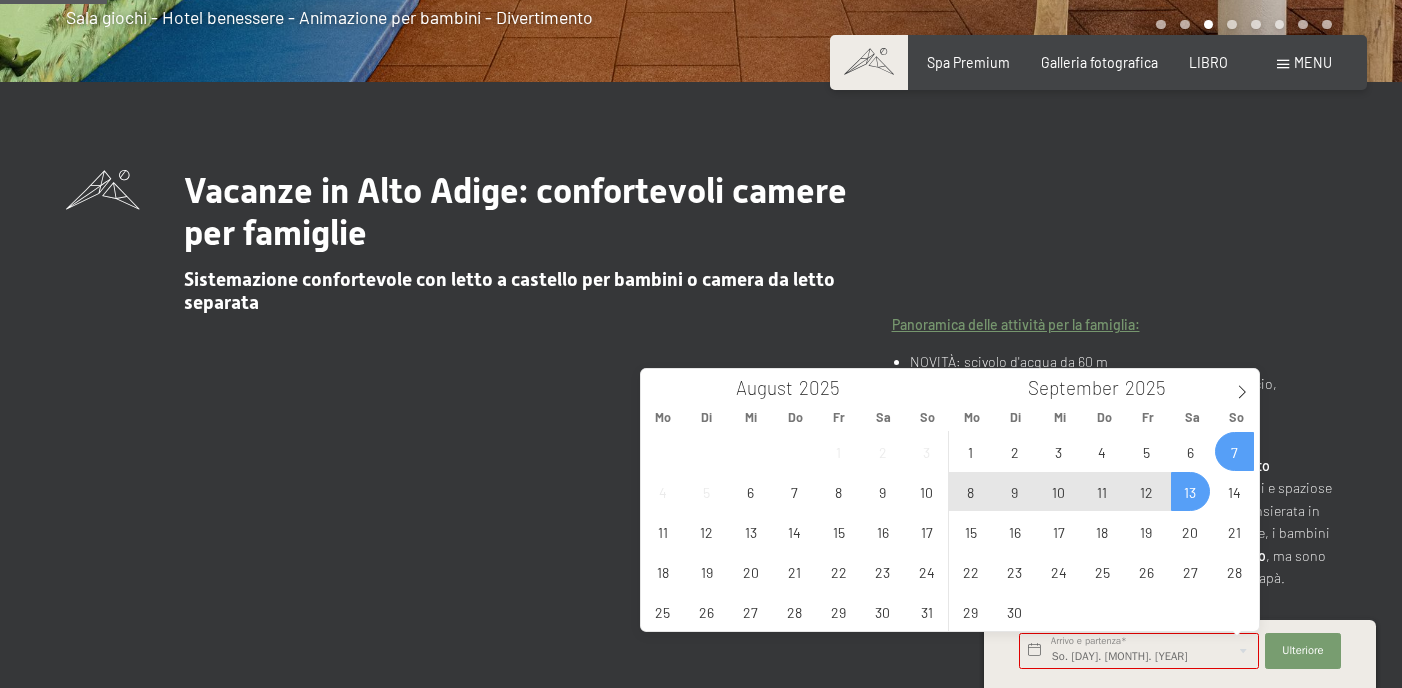 click on "13" at bounding box center [1190, 491] 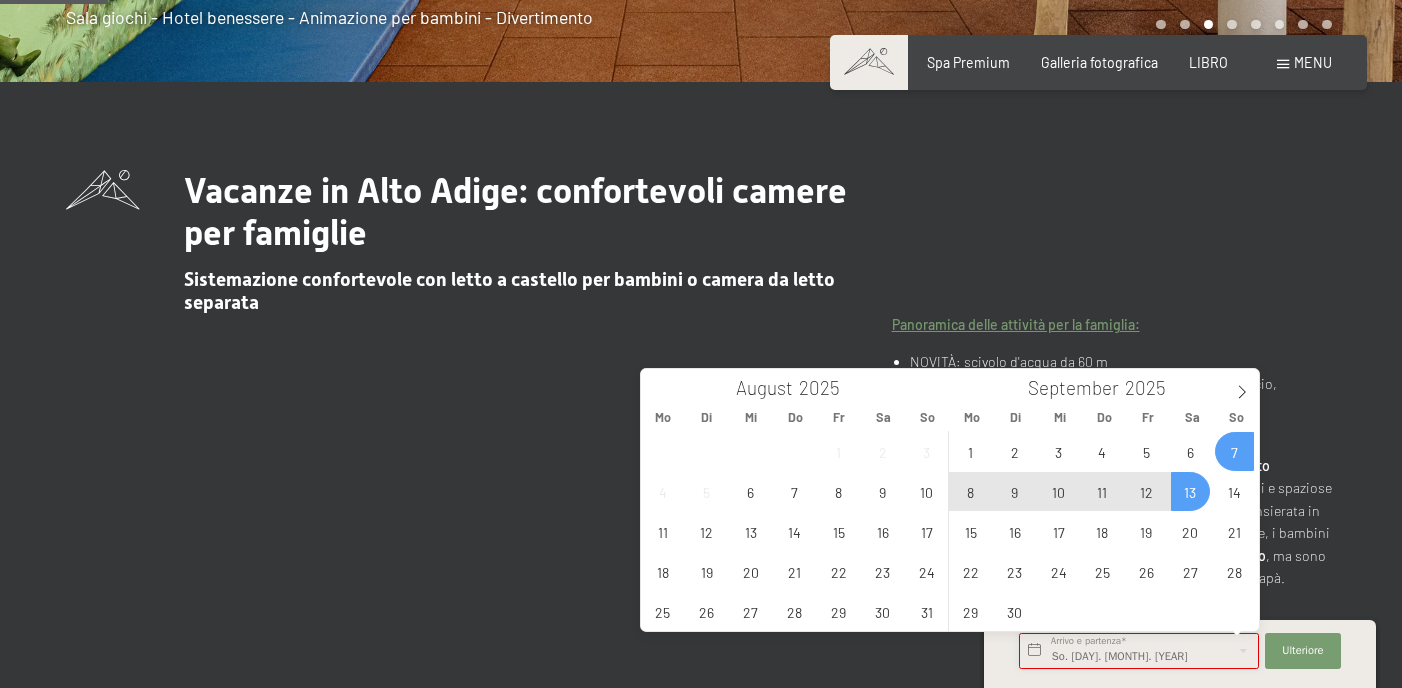 type on "So. [DAY]. [MONTH]. [YEAR] - Sa. [DAY]. [MONTH]. [YEAR]" 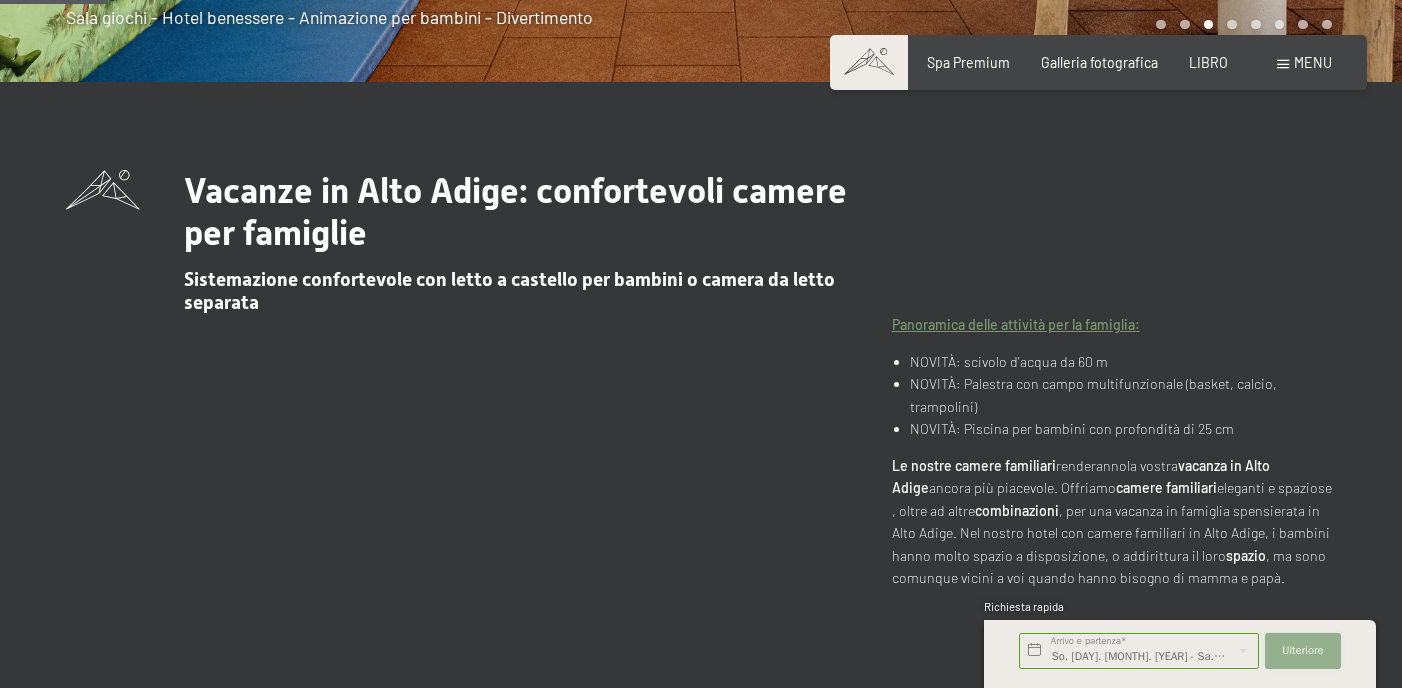 click on "Ulteriore" at bounding box center [1302, 650] 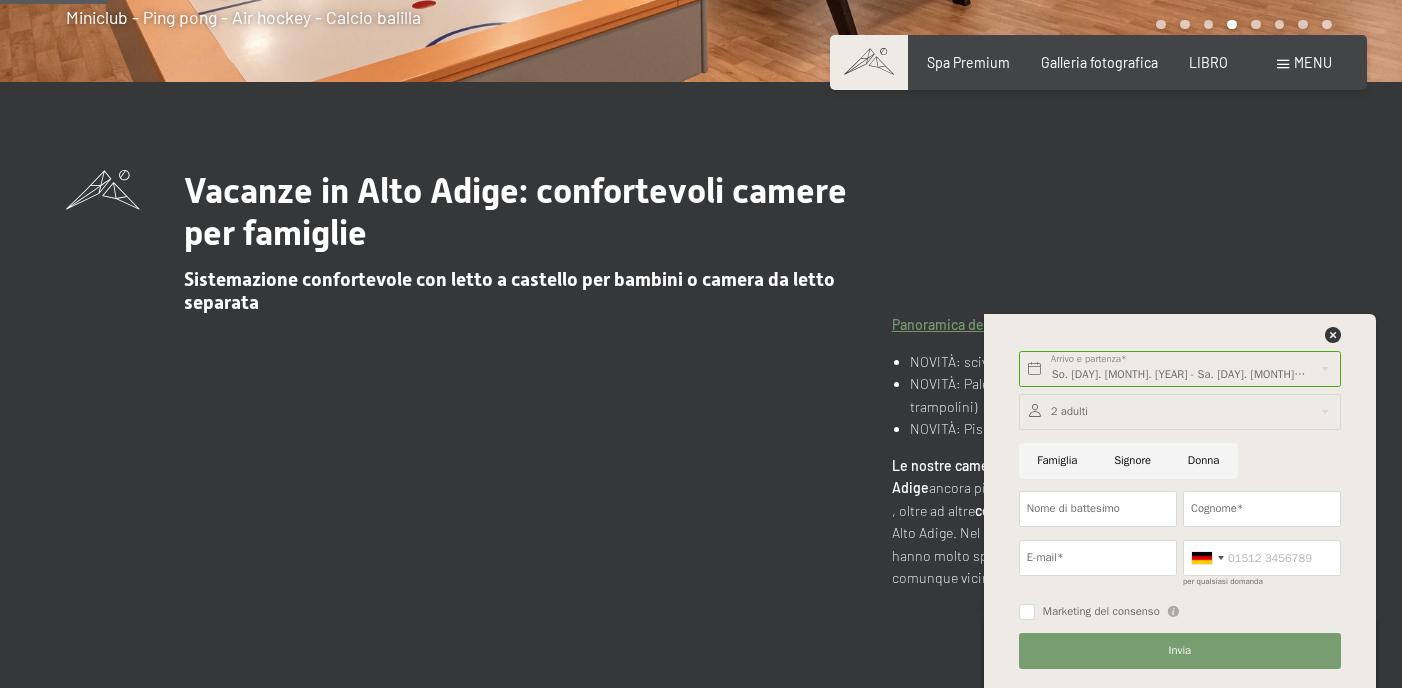 click at bounding box center (1180, 412) 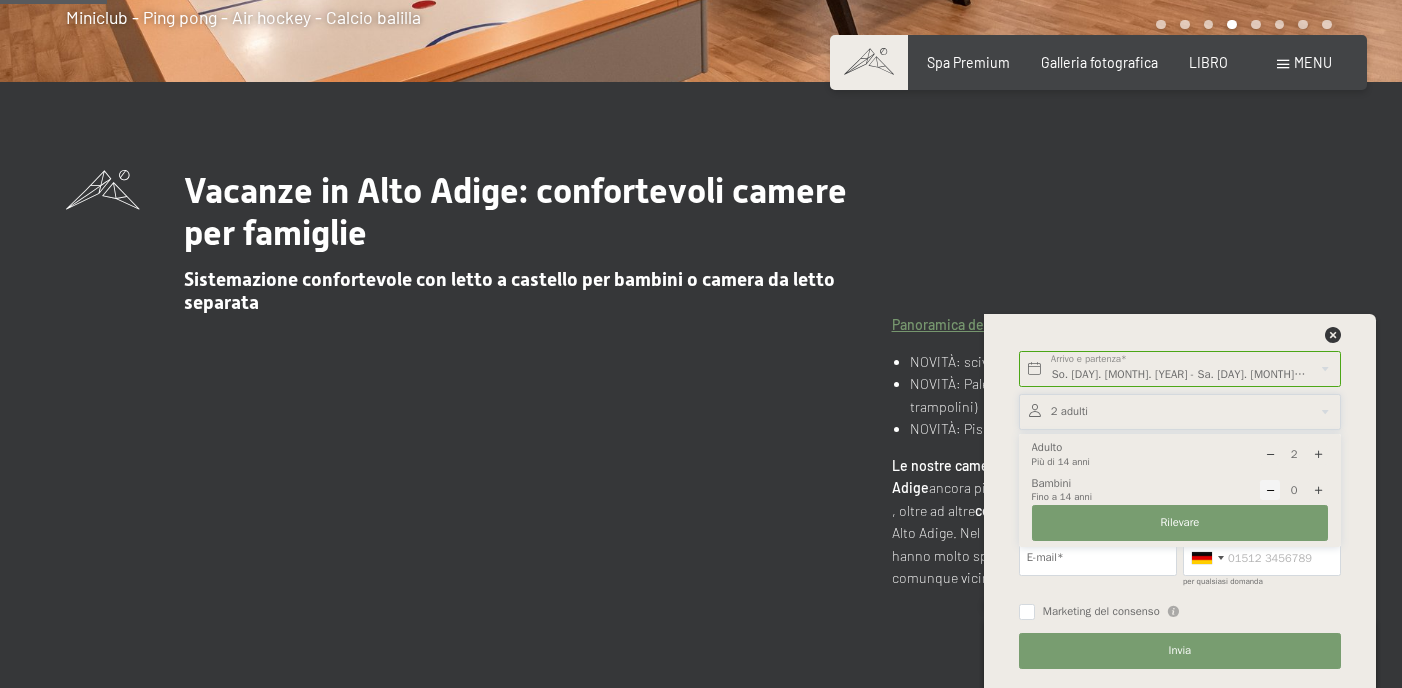 click at bounding box center (1318, 490) 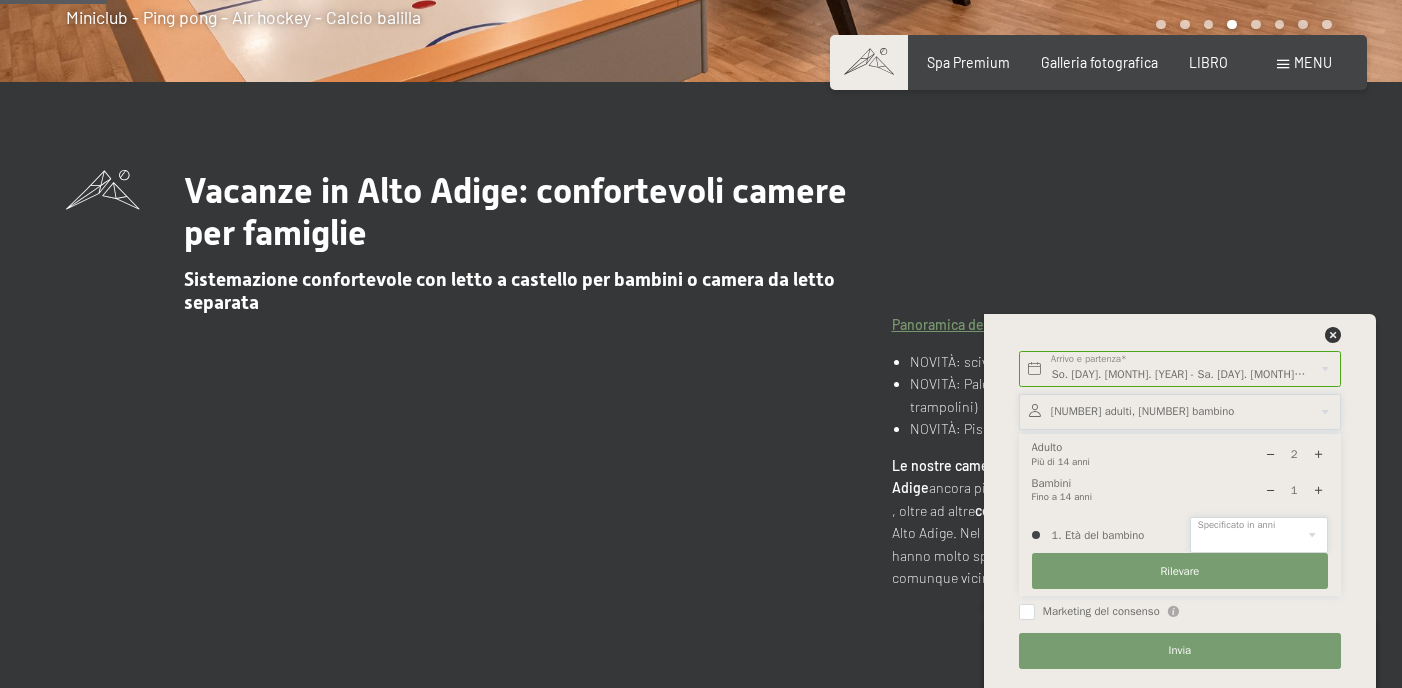 click on "0 1 2 3 4 5 6 7 8 9 10 11 12 13 14" at bounding box center (1259, 535) 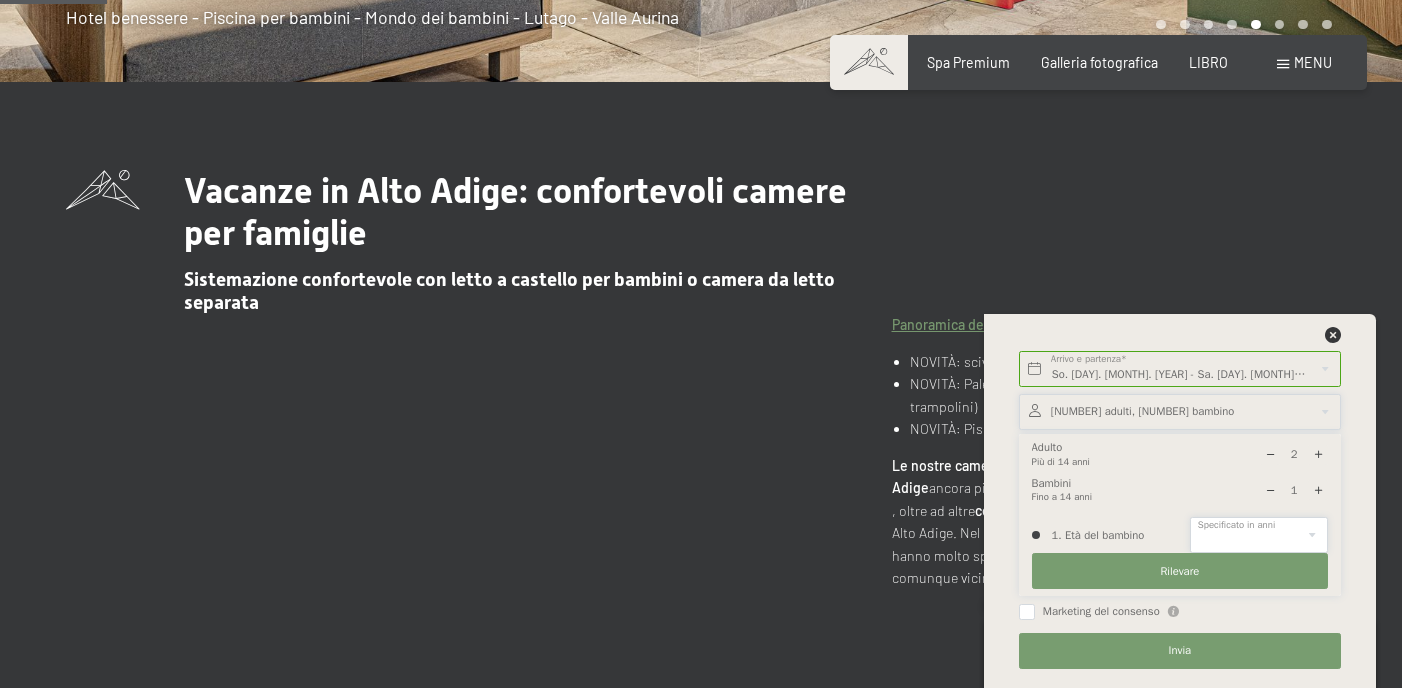 select on "6" 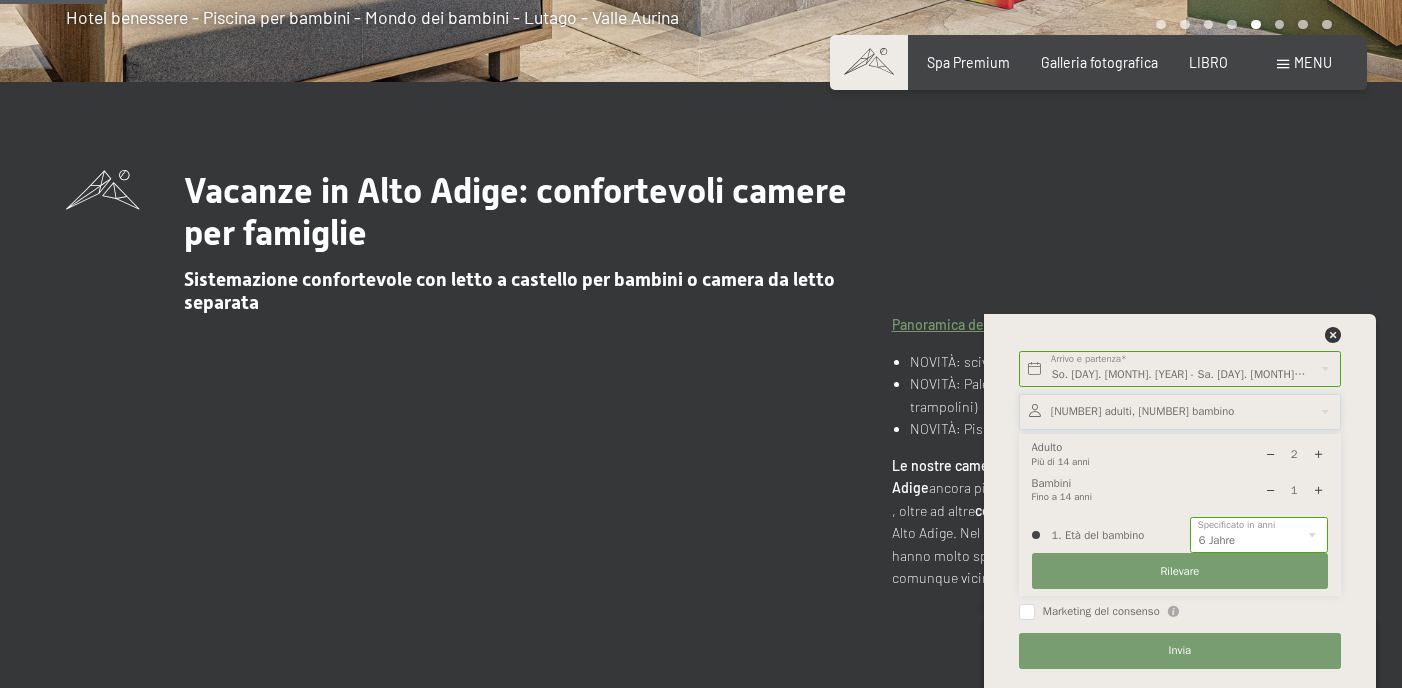 click at bounding box center [1318, 490] 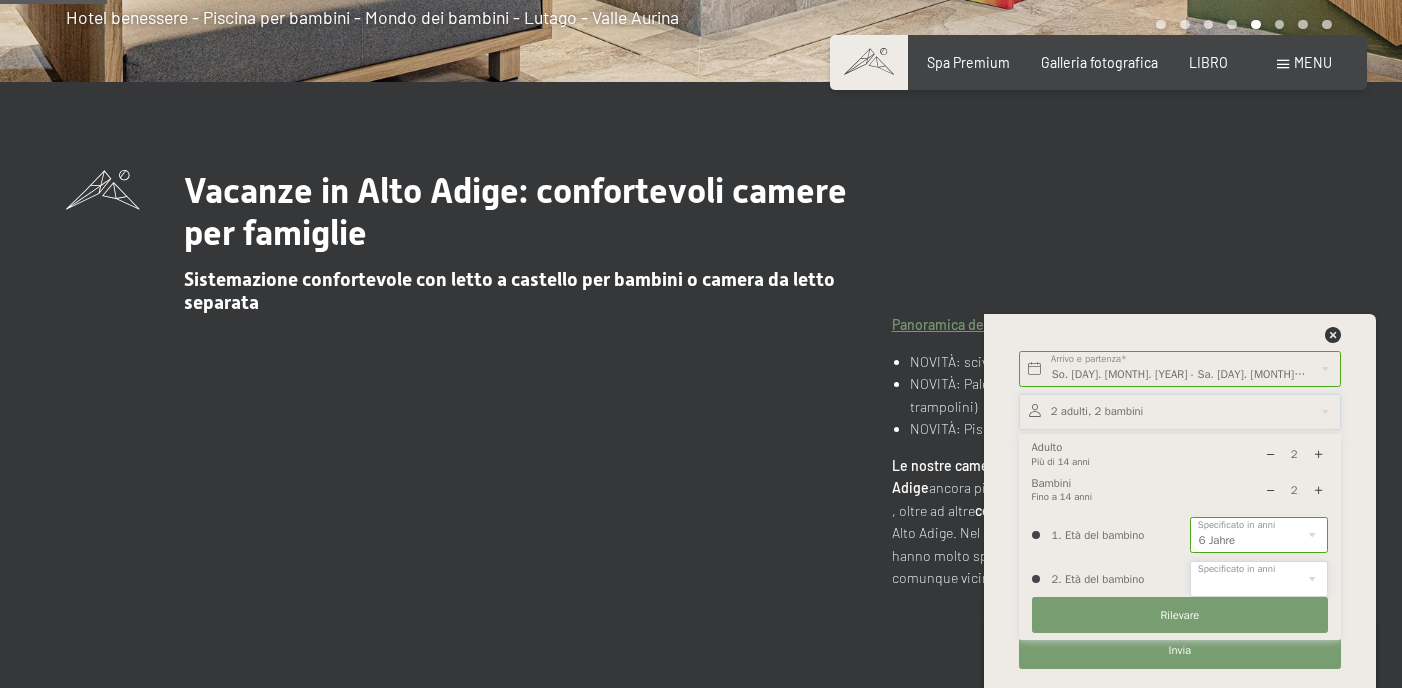 click on "0 1 2 3 4 5 6 7 8 9 10 11 12 13 14" at bounding box center (1259, 579) 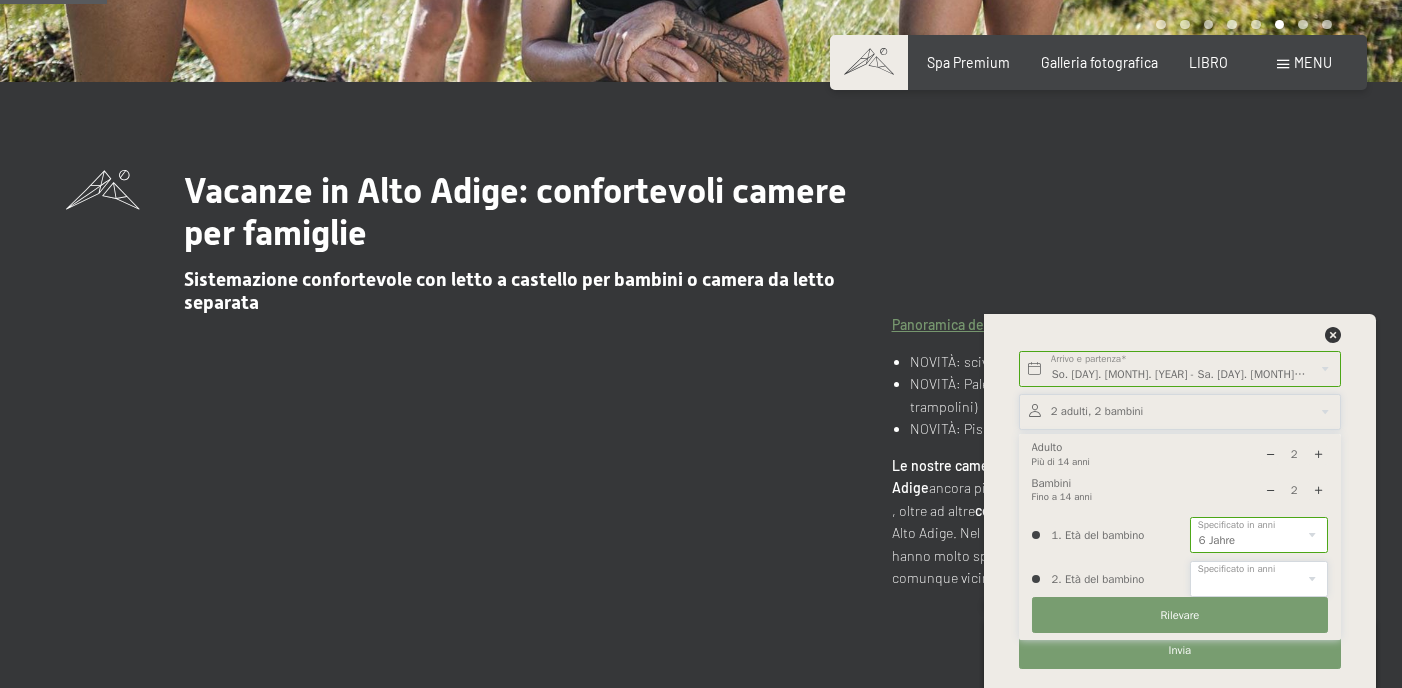 select on "9" 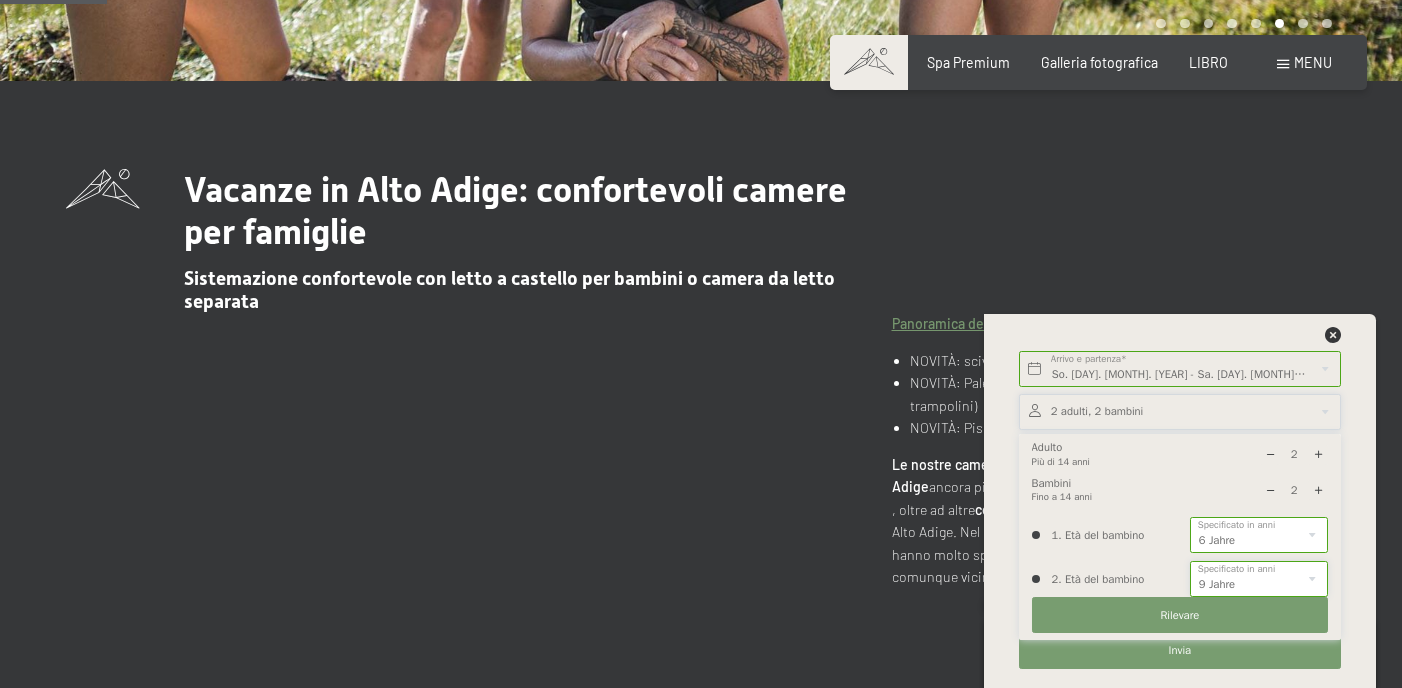 scroll, scrollTop: 571, scrollLeft: 0, axis: vertical 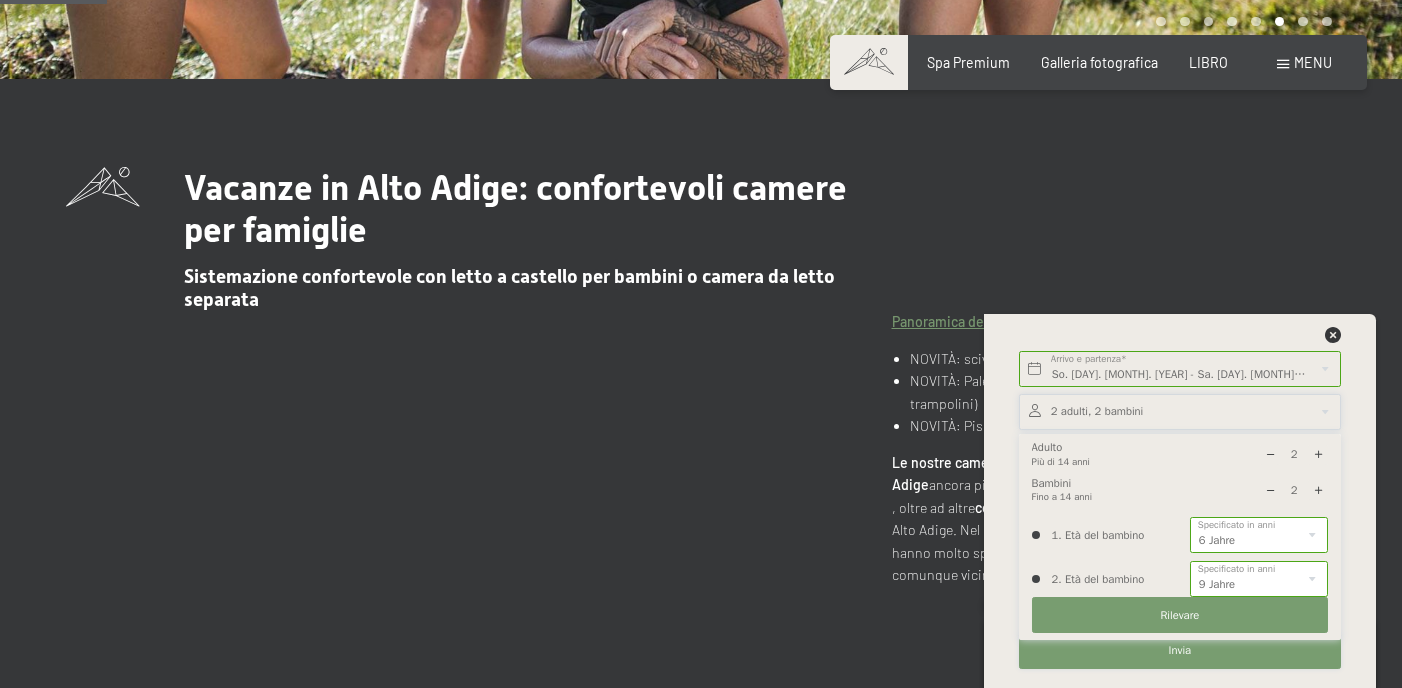 click on "Invia" at bounding box center (1180, 651) 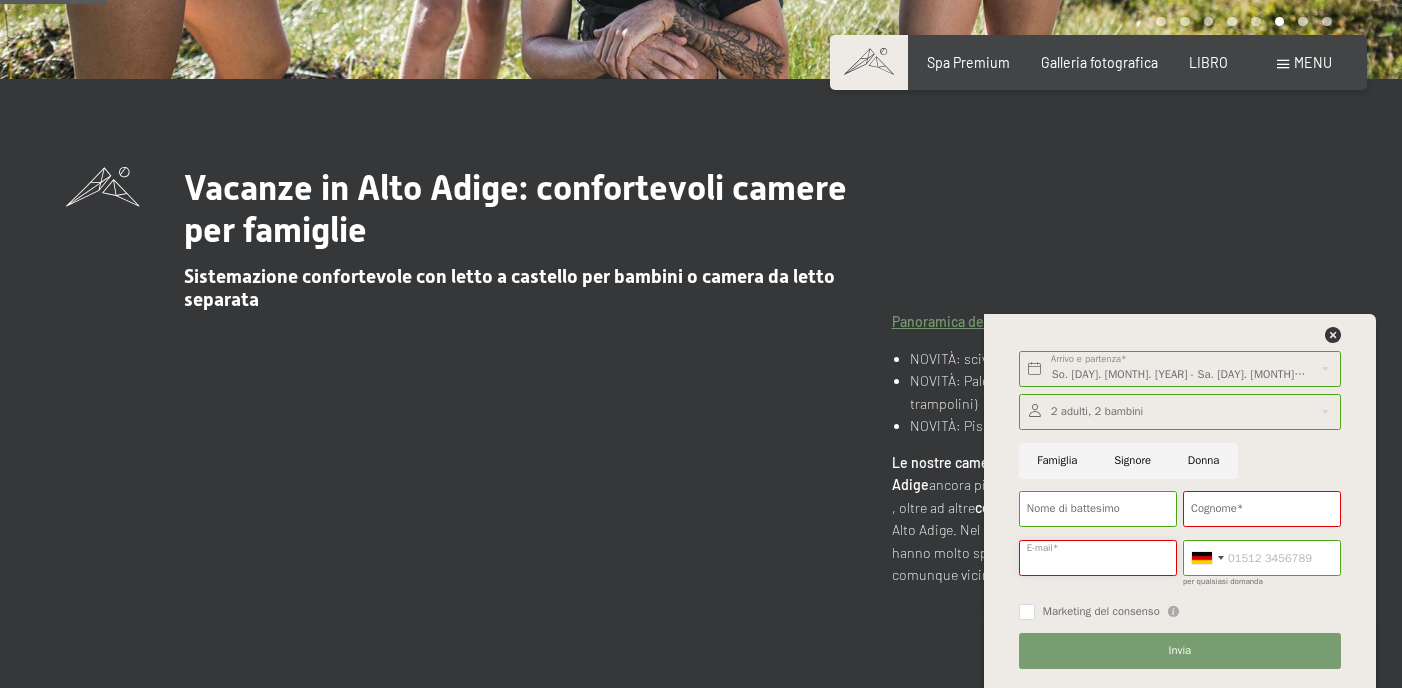 click on "E-mail*" at bounding box center [1098, 558] 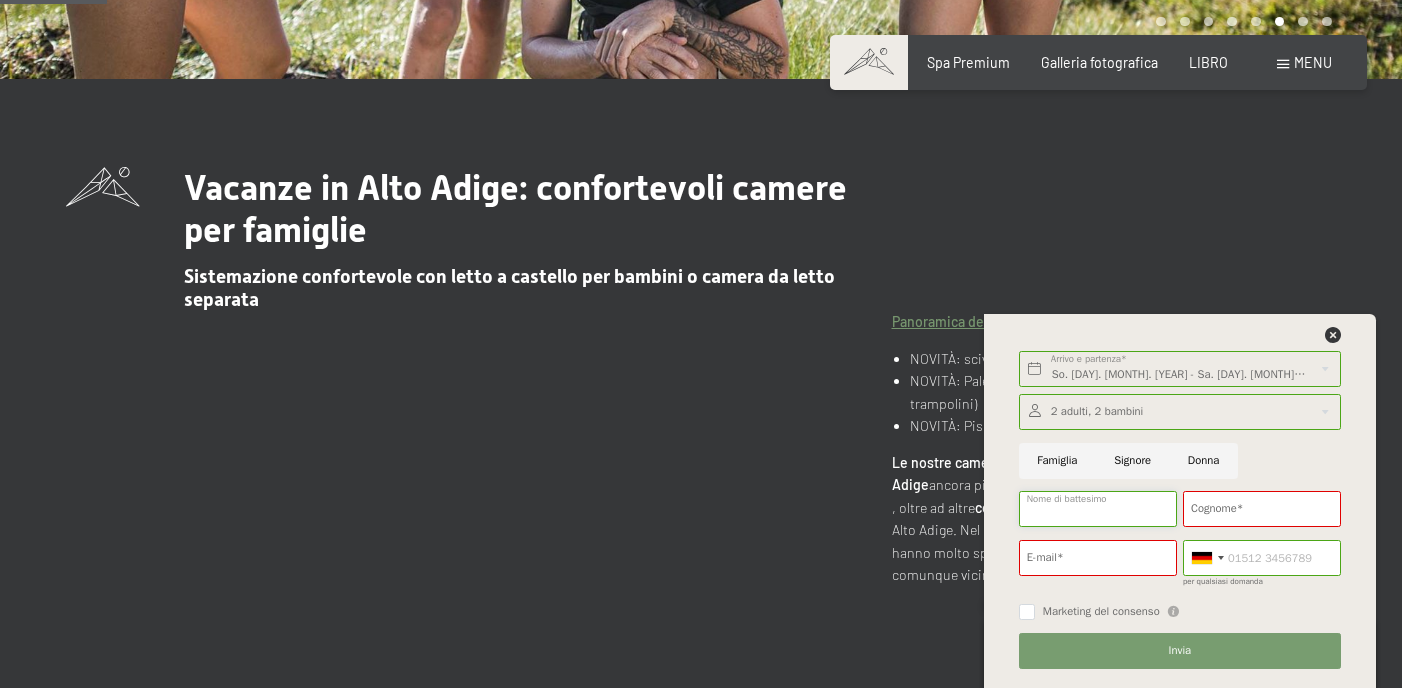 click on "Nome di battesimo" at bounding box center (1098, 509) 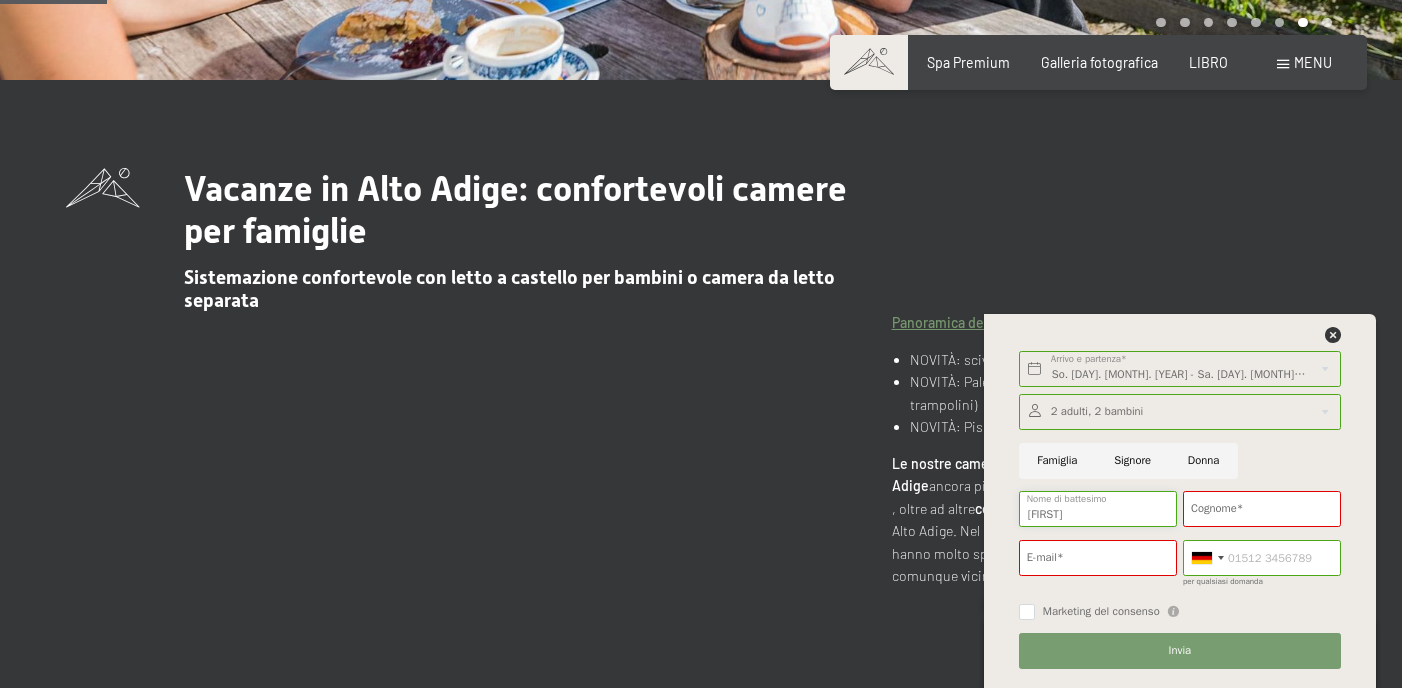 type on "Riccardo" 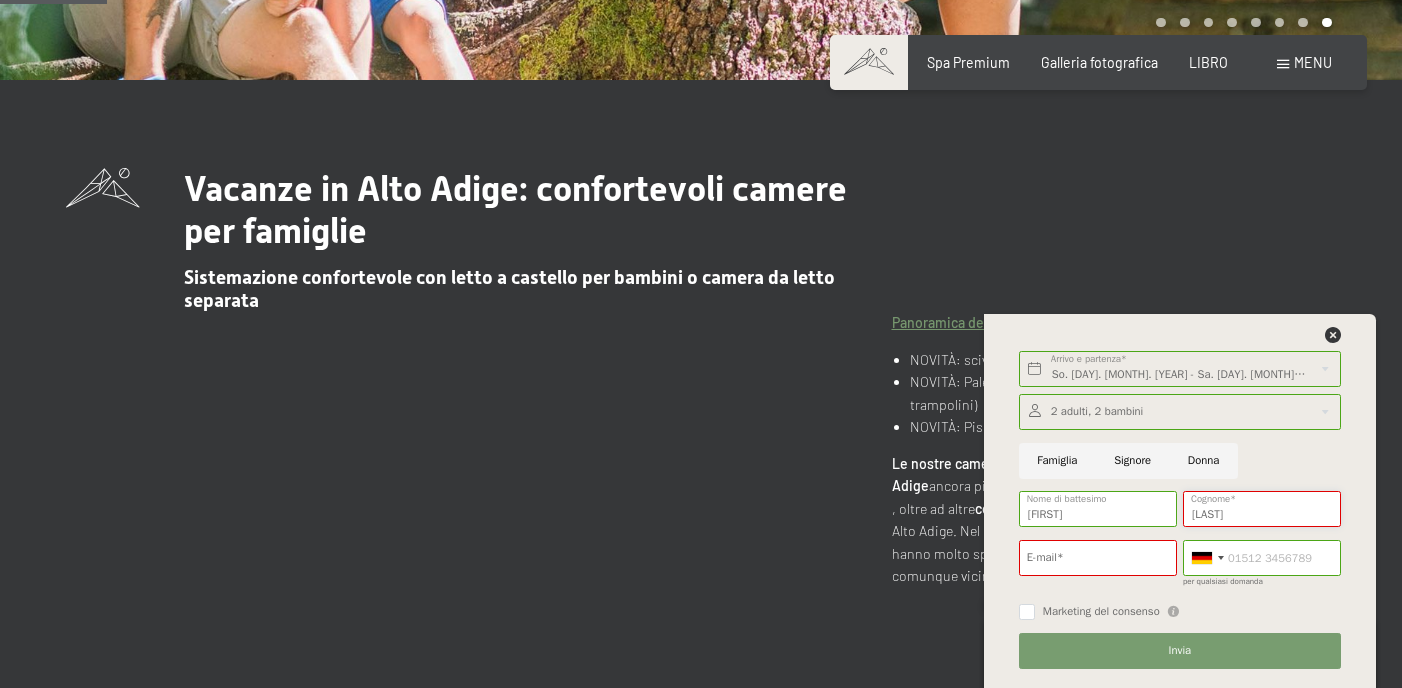 type on "Gentili" 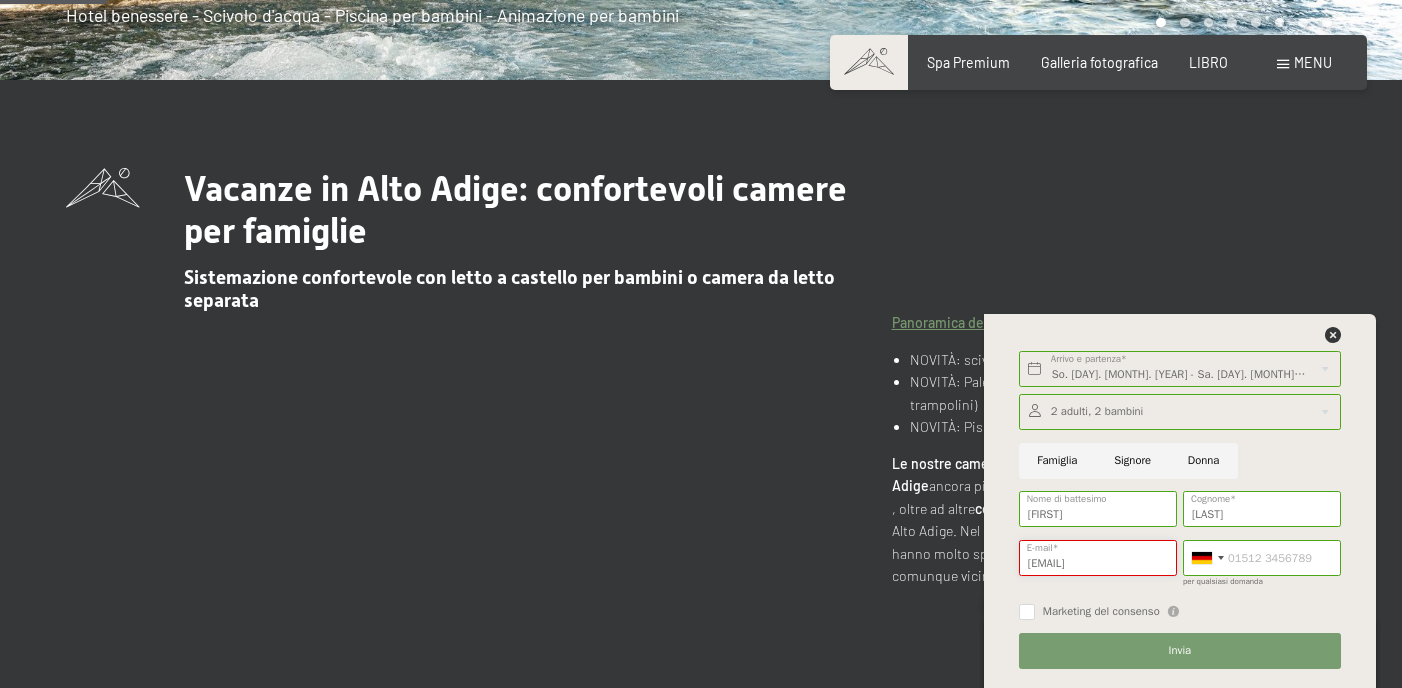 scroll, scrollTop: 0, scrollLeft: 4, axis: horizontal 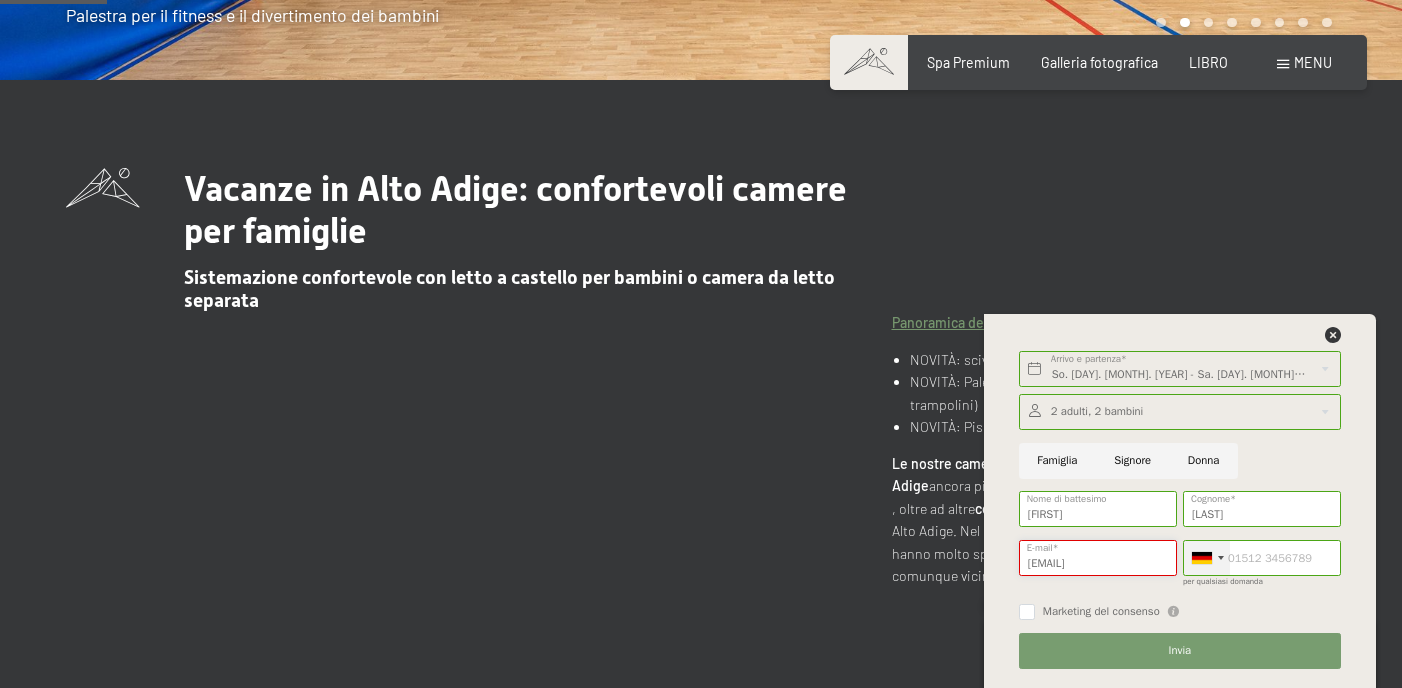 type on "riccardo.gentili@gmail.com" 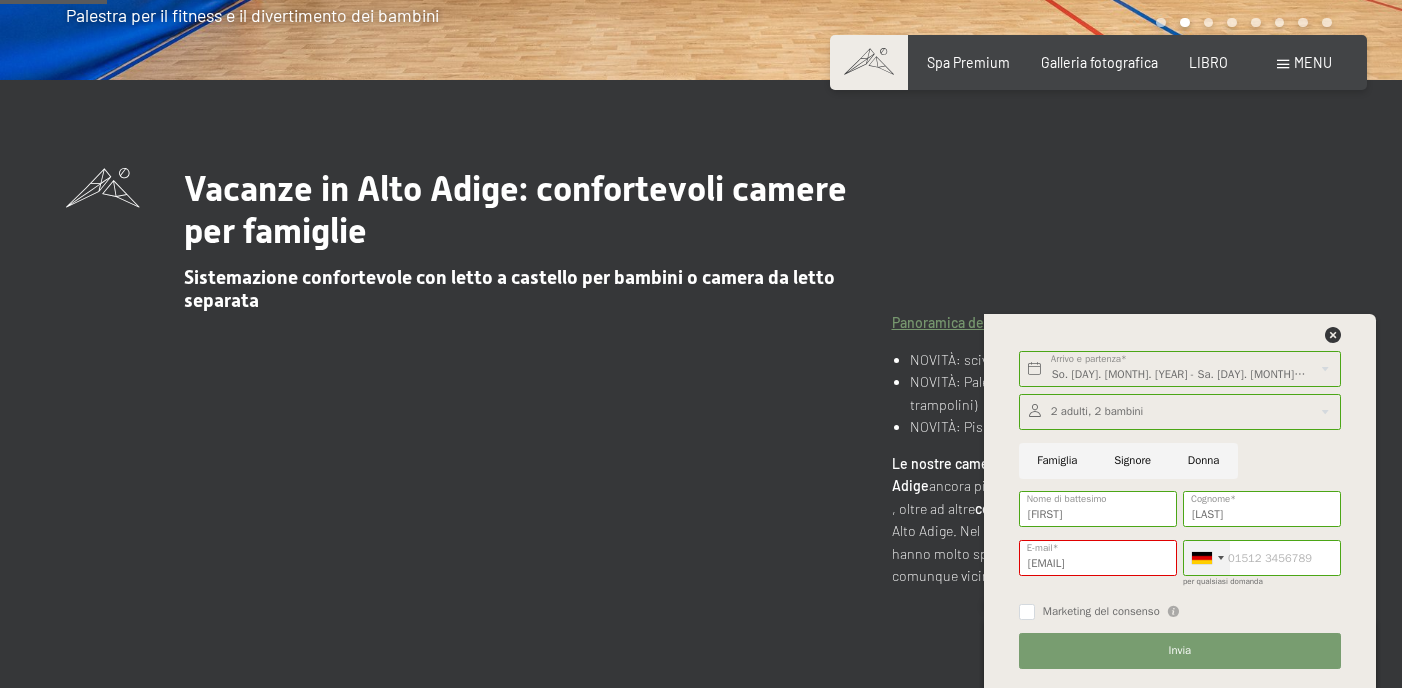 click at bounding box center (1221, 558) 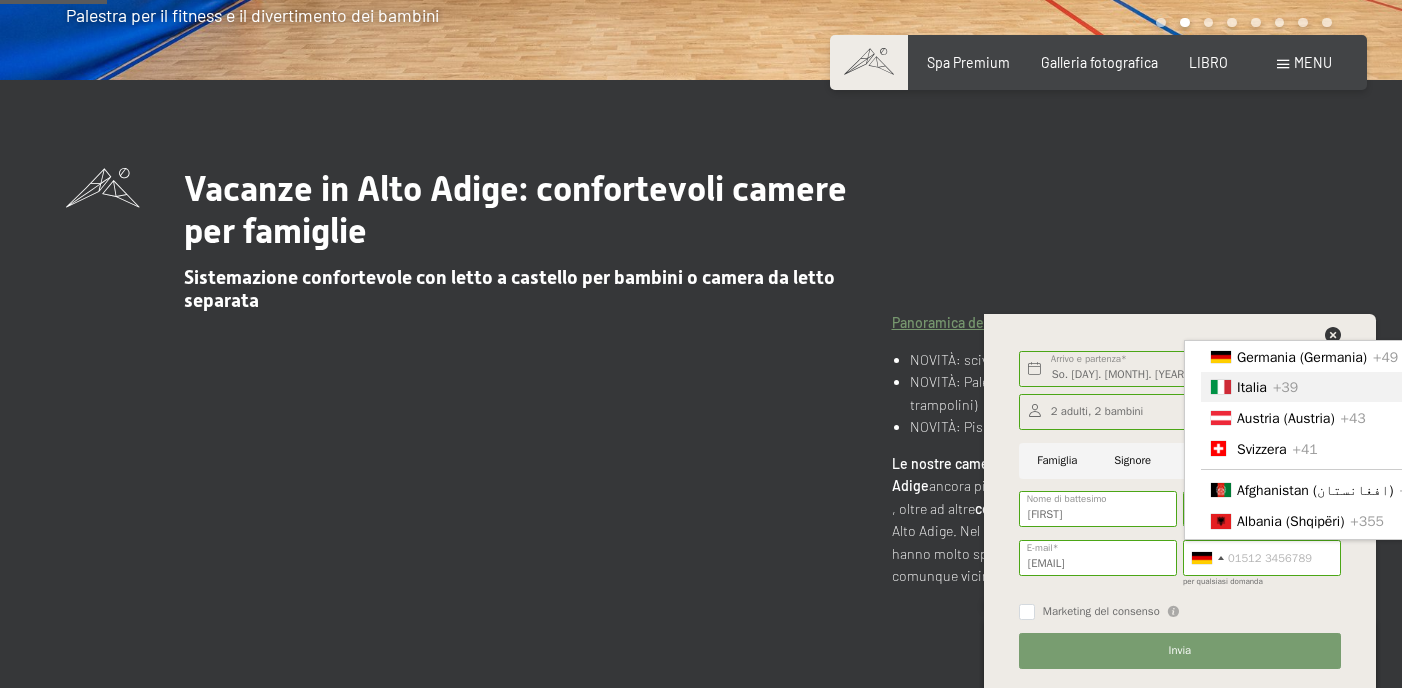 click on "Italia" at bounding box center (1252, 387) 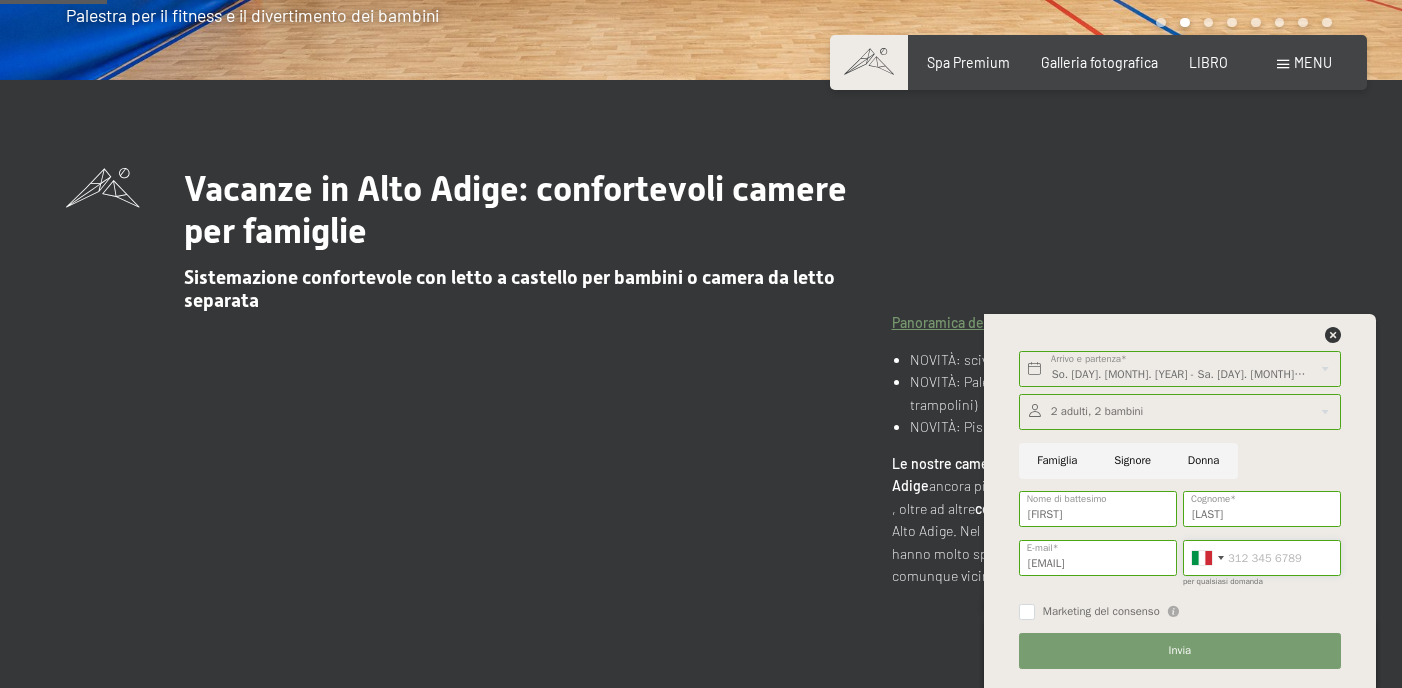 click on "per qualsiasi domanda" at bounding box center (1262, 558) 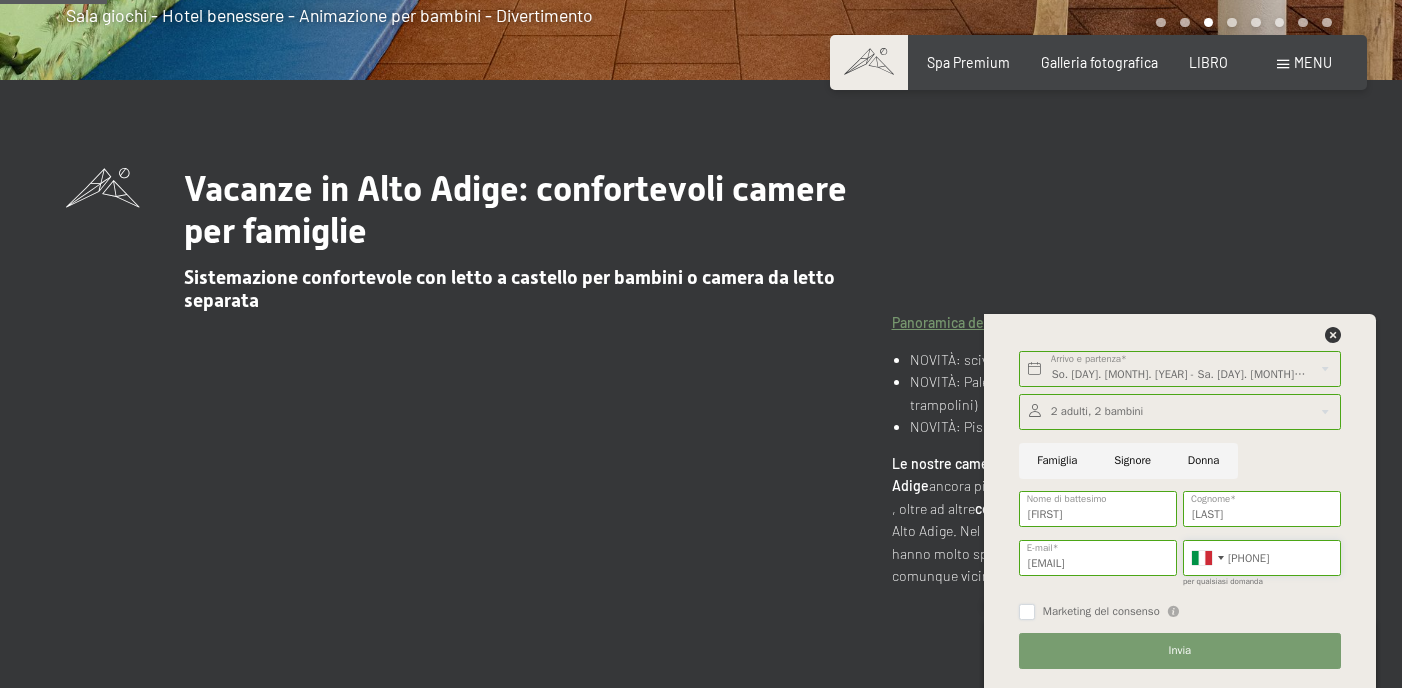 type on "39225777512" 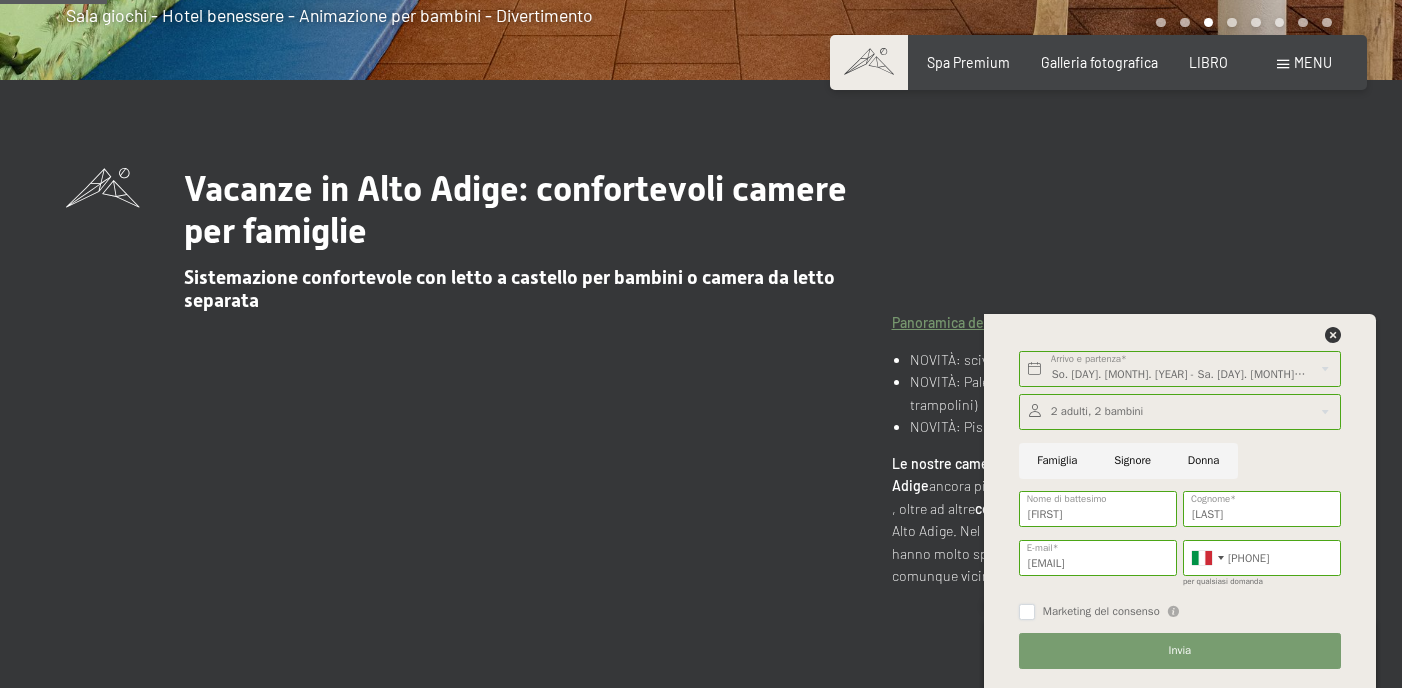 click on "Marketing del consenso" at bounding box center (1027, 612) 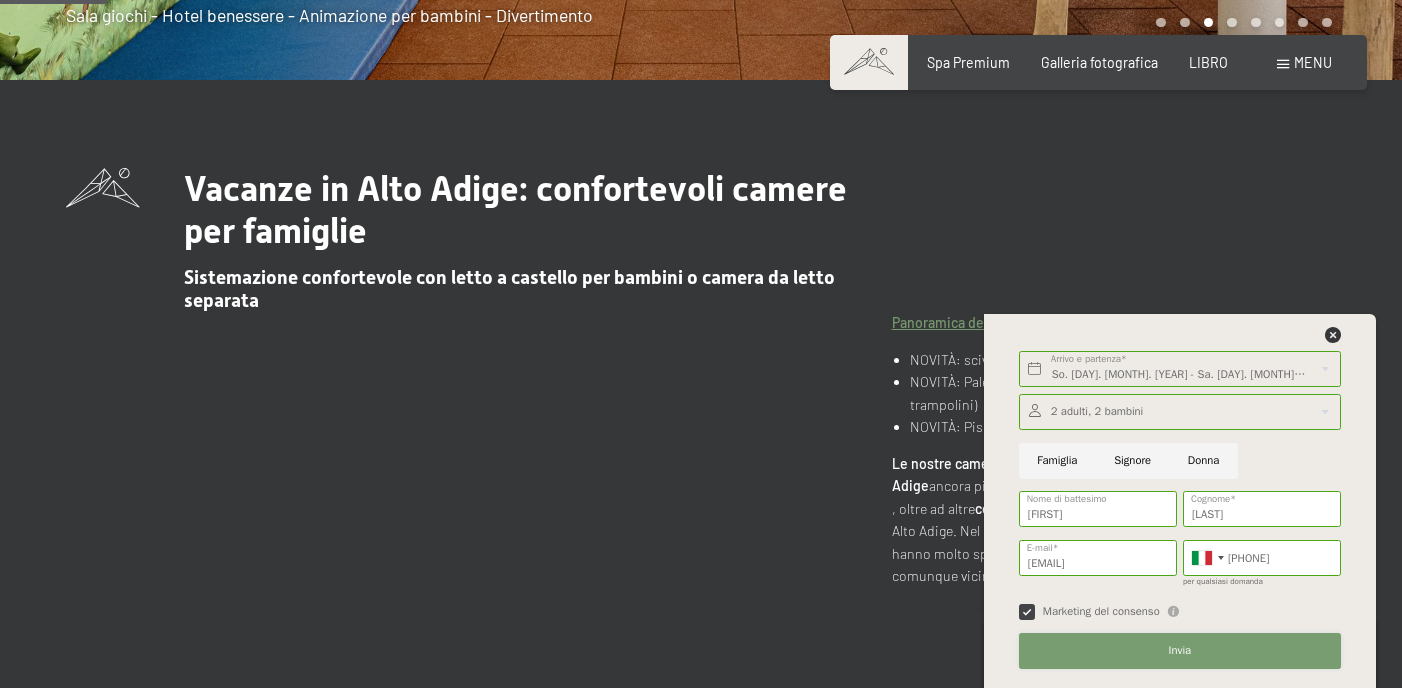 click on "Invia" at bounding box center (1180, 651) 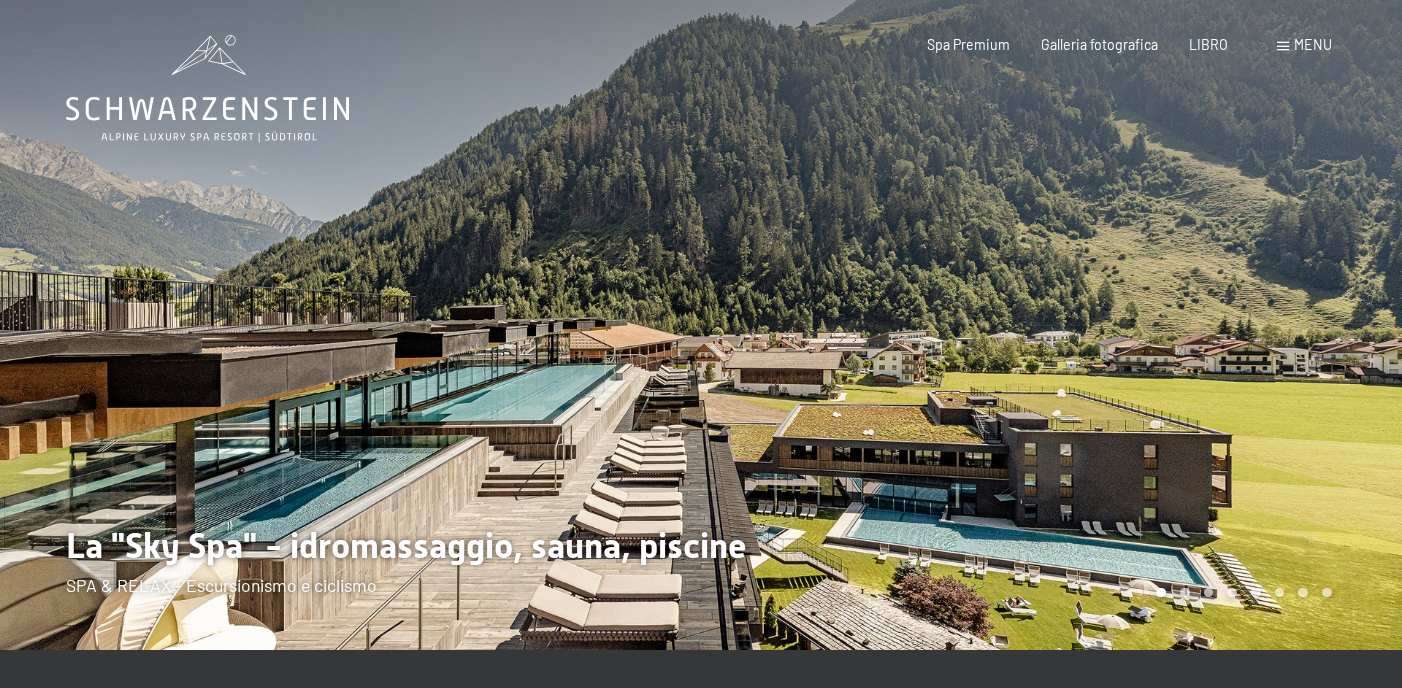 scroll, scrollTop: 0, scrollLeft: 0, axis: both 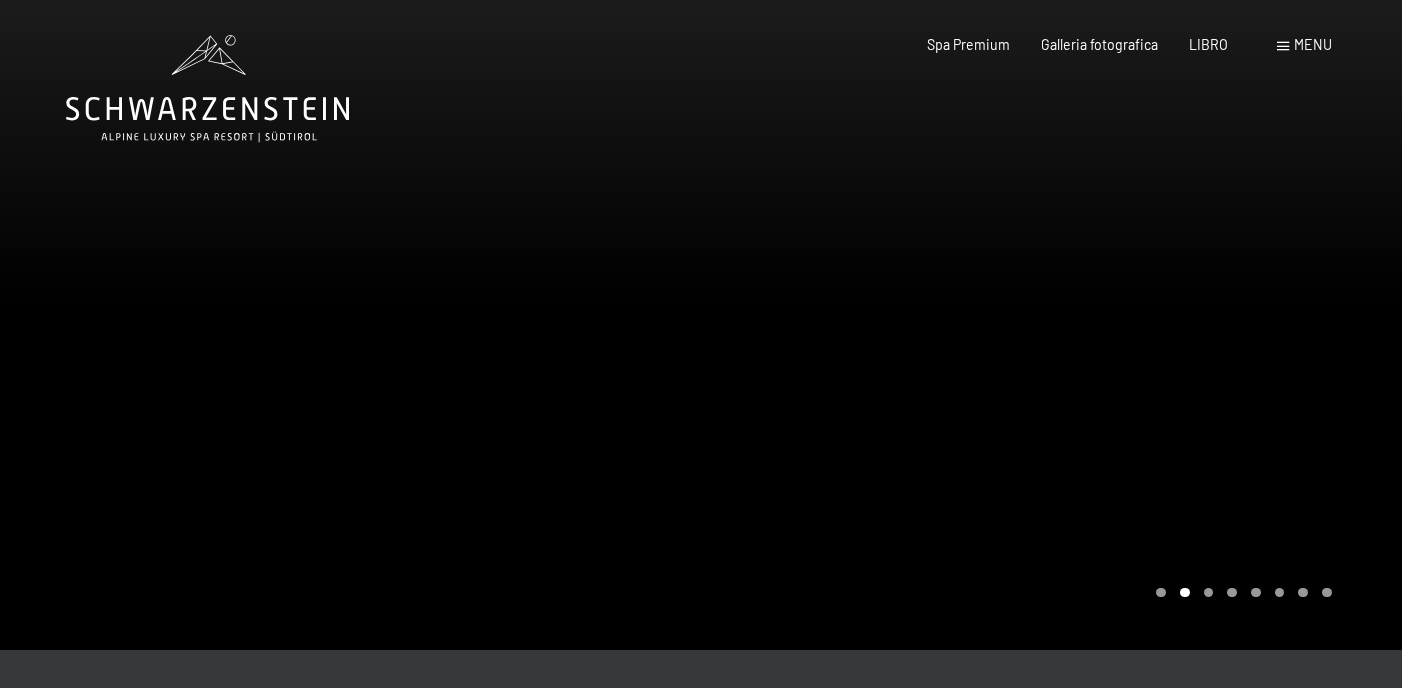 click on "menu" at bounding box center (1313, 44) 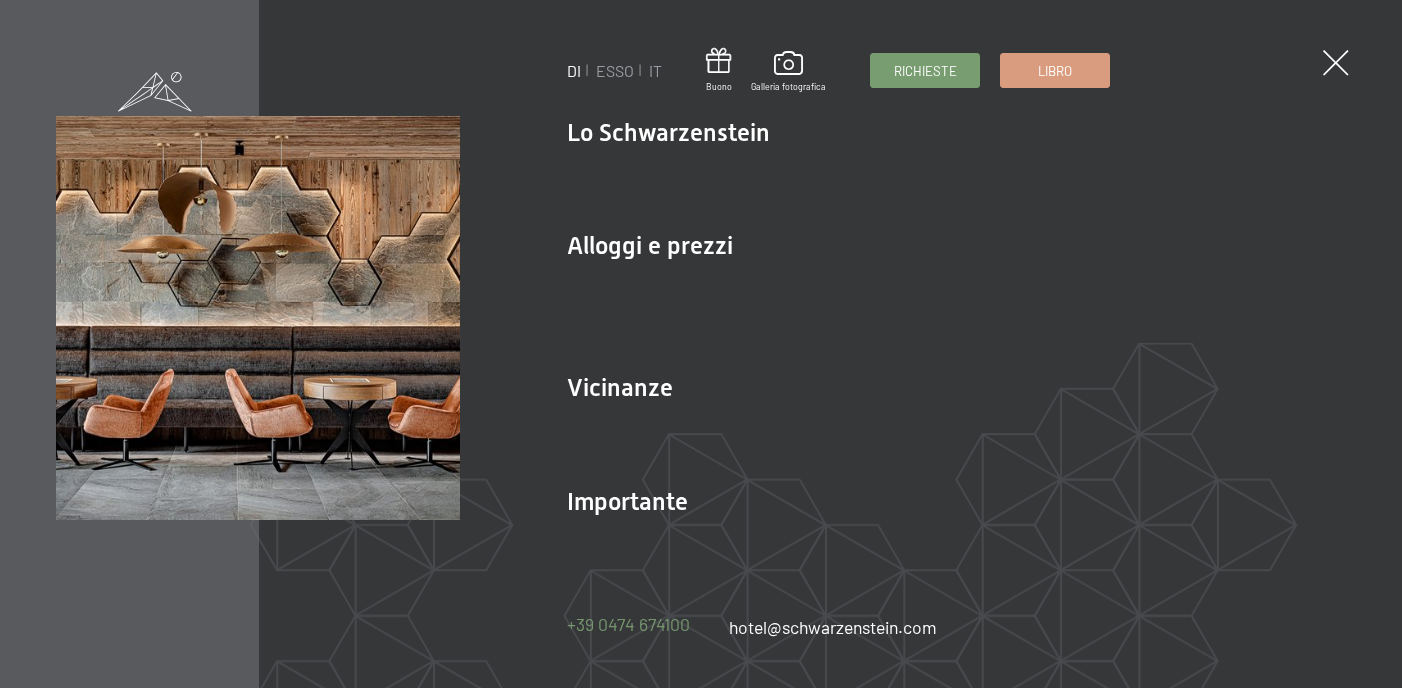 click on "+39 0474 674100" at bounding box center (628, 624) 